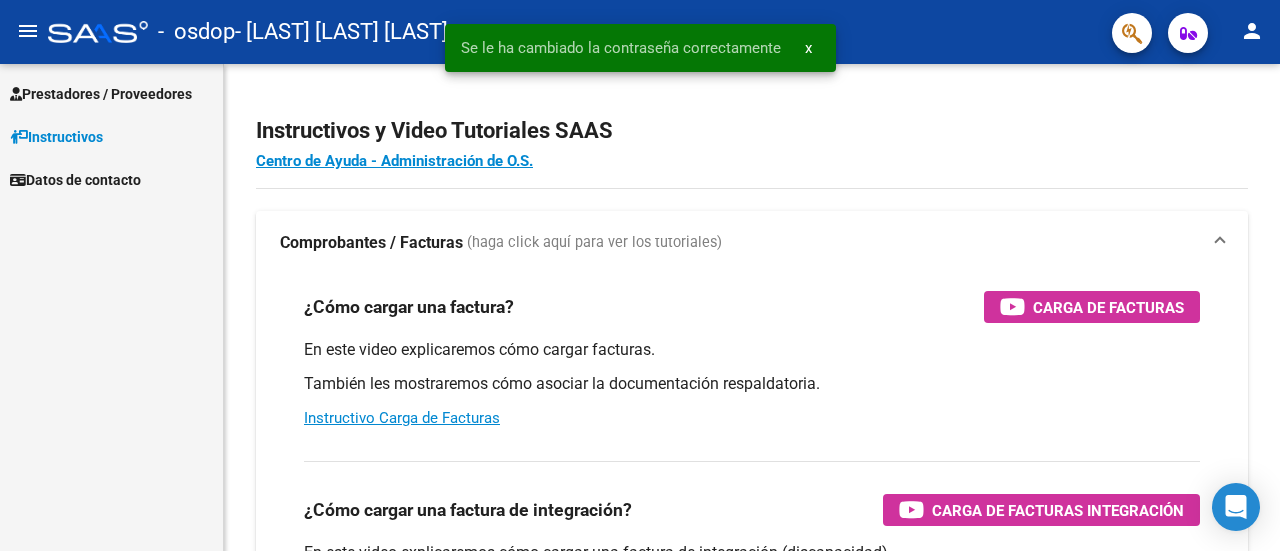 scroll, scrollTop: 0, scrollLeft: 0, axis: both 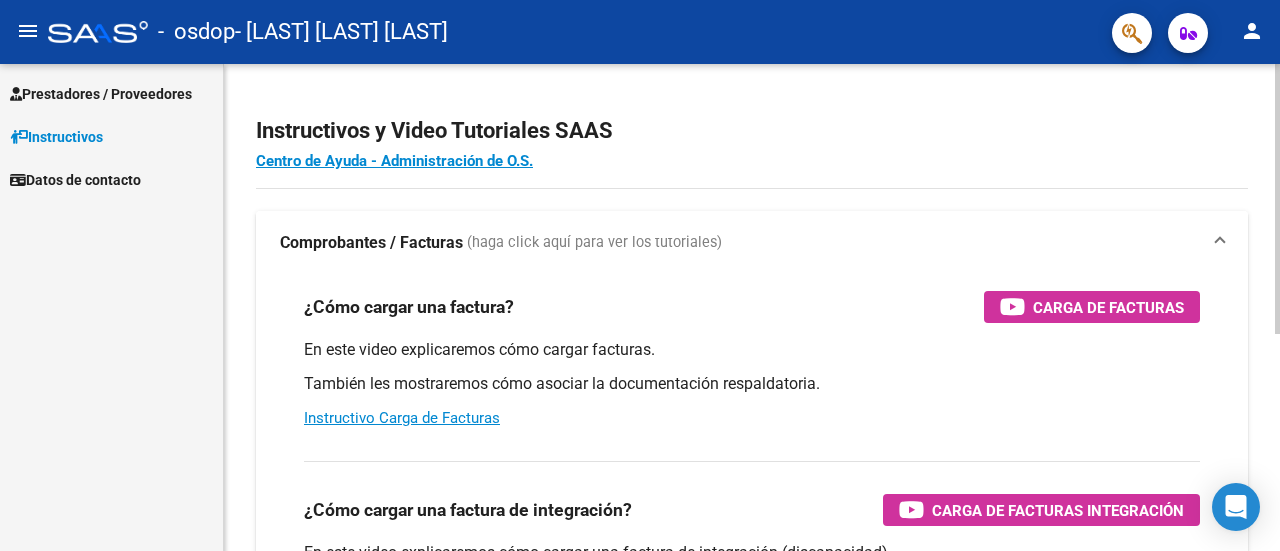 drag, startPoint x: 1026, startPoint y: 279, endPoint x: 1008, endPoint y: 231, distance: 51.264023 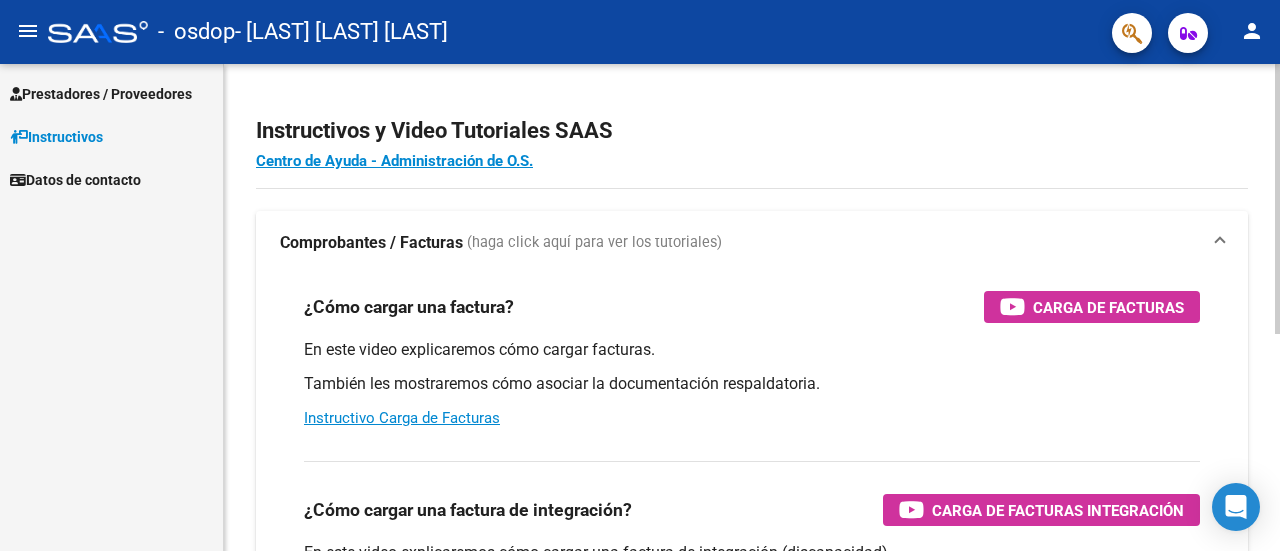 click on "Instructivos y Video Tutoriales SAAS Centro de Ayuda - Administración de O.S. Comprobantes / Facturas     (haga click aquí para ver los tutoriales) ¿Cómo cargar una factura?    Carga de Facturas En este video explicaremos cómo cargar facturas. También les mostraremos cómo asociar la documentación respaldatoria. Instructivo Carga de Facturas ¿Cómo cargar una factura de integración?    Carga de Facturas Integración En este video explicaremos cómo cargar una factura de integración (discapacidad). También les mostraremos cómo asociar la documentación respaldatoria y el legajo del afiliado. Instructivo Carga de Facturas con Recupero x Integración ¿Cómo editar una factura de integración?    Edición de Facturas de integración En este video explicaremos cómo editar una factura que ya habíamos cargado. Les mostraremos cómo asociar la documentación respaldatoria y la trazabilidad." 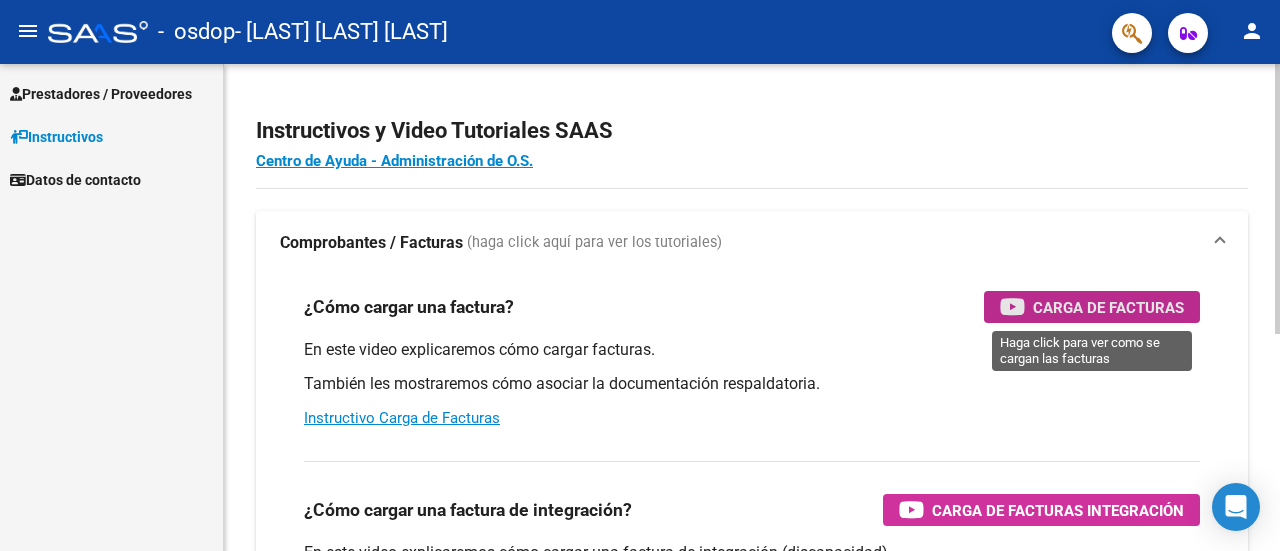 click on "Carga de Facturas" at bounding box center [1108, 307] 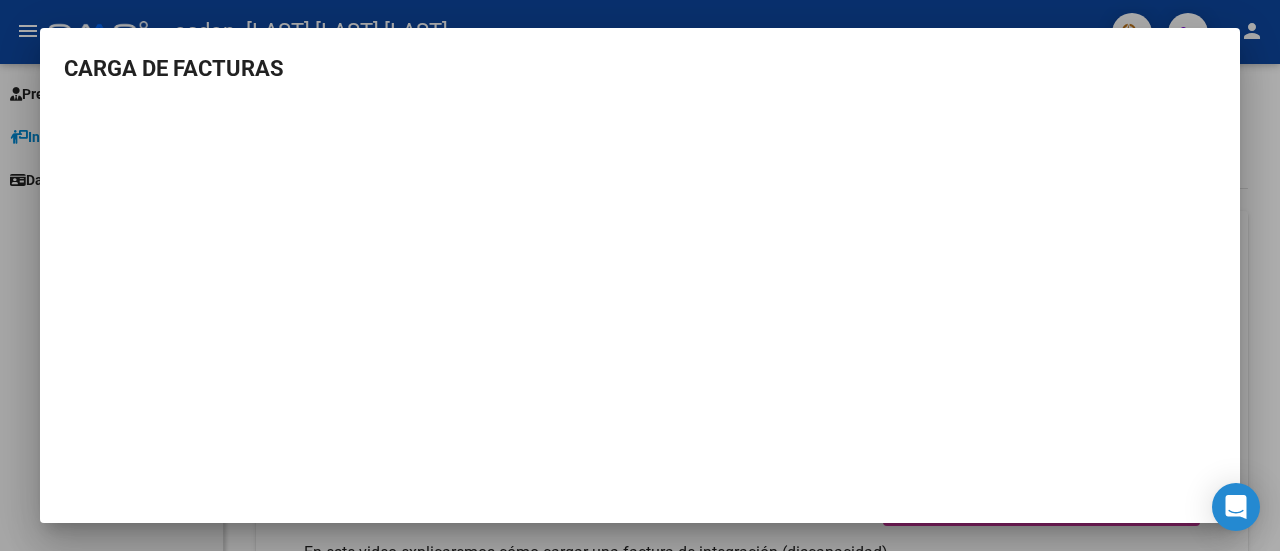 click at bounding box center [640, 275] 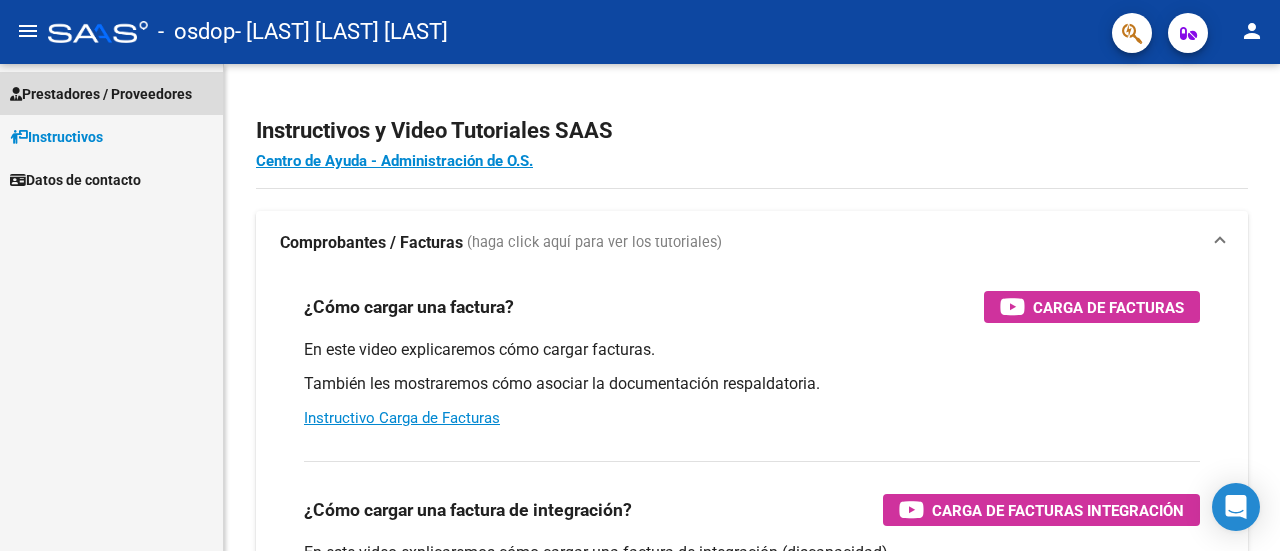 click on "Prestadores / Proveedores" at bounding box center (101, 94) 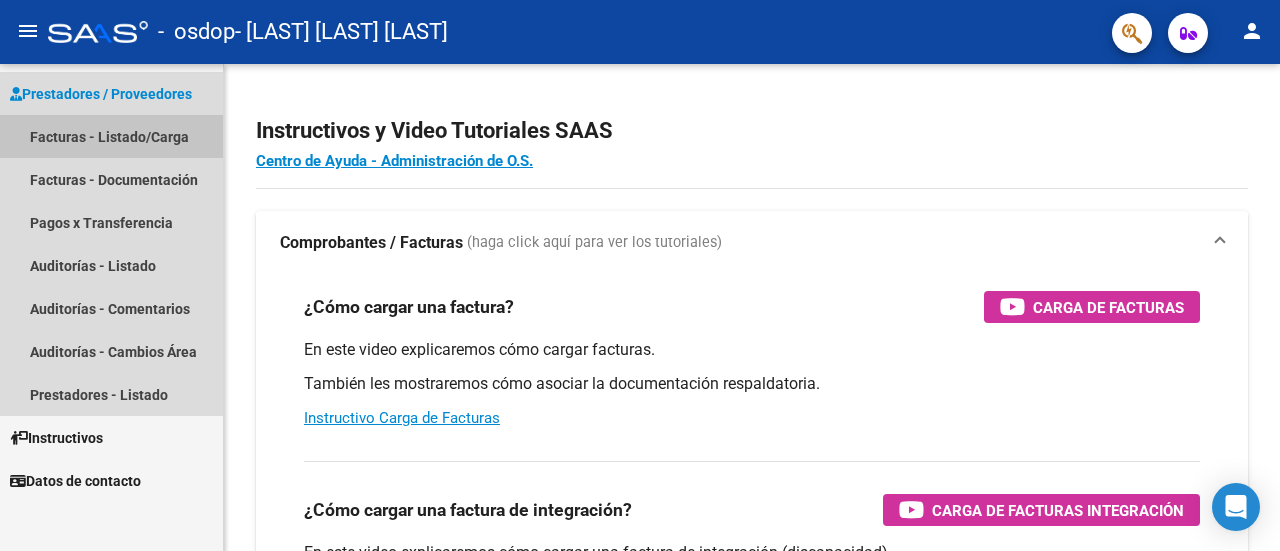 click on "Facturas - Listado/Carga" at bounding box center [111, 136] 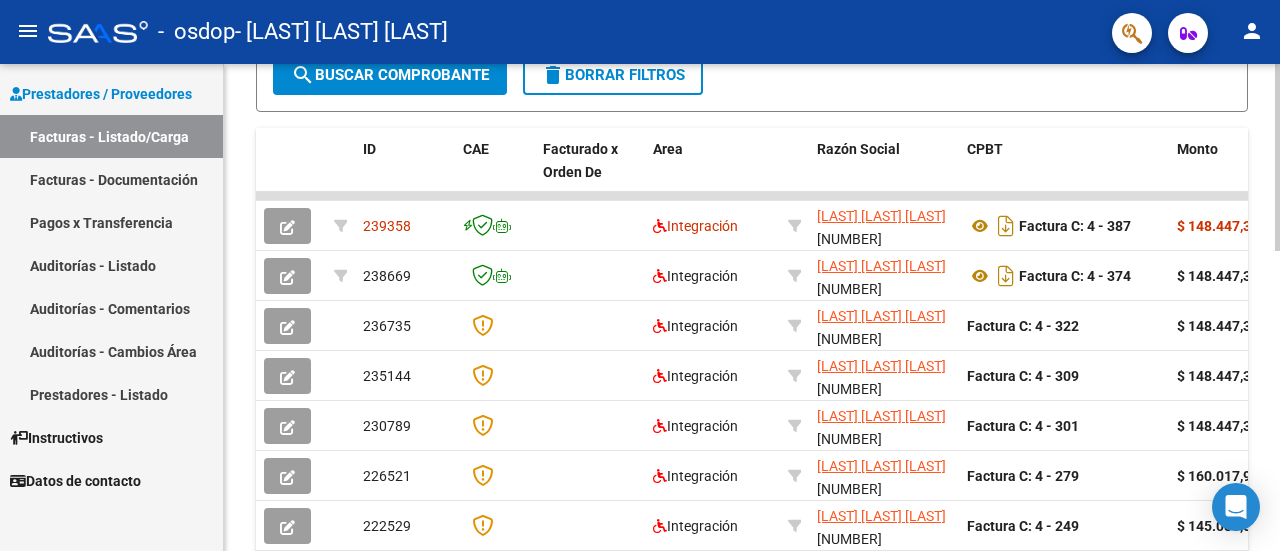 scroll, scrollTop: 497, scrollLeft: 0, axis: vertical 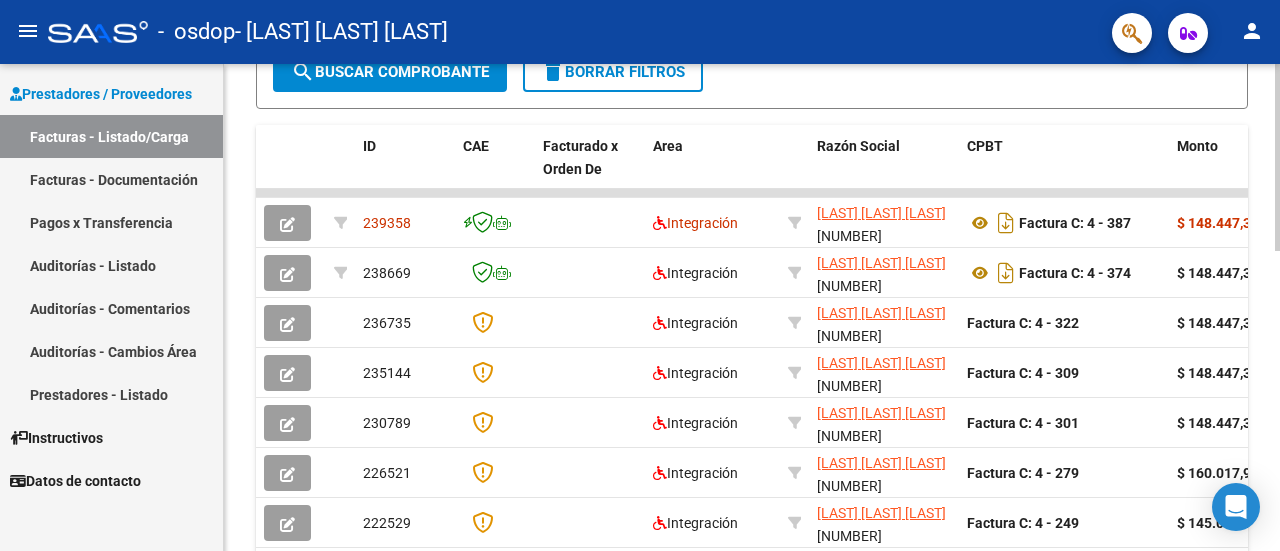 click 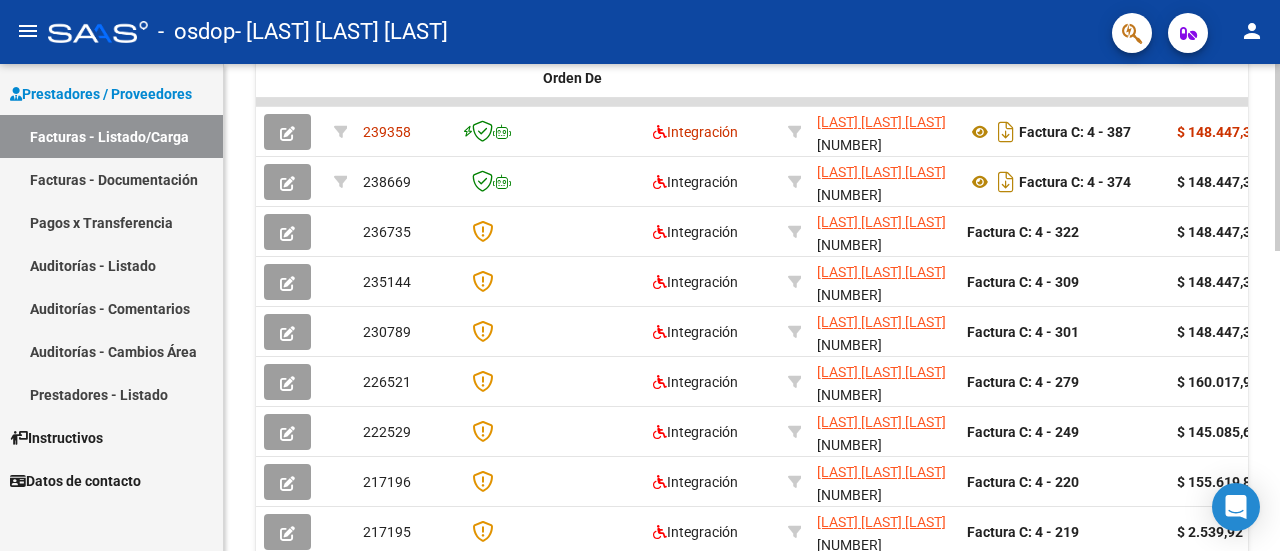 scroll, scrollTop: 591, scrollLeft: 0, axis: vertical 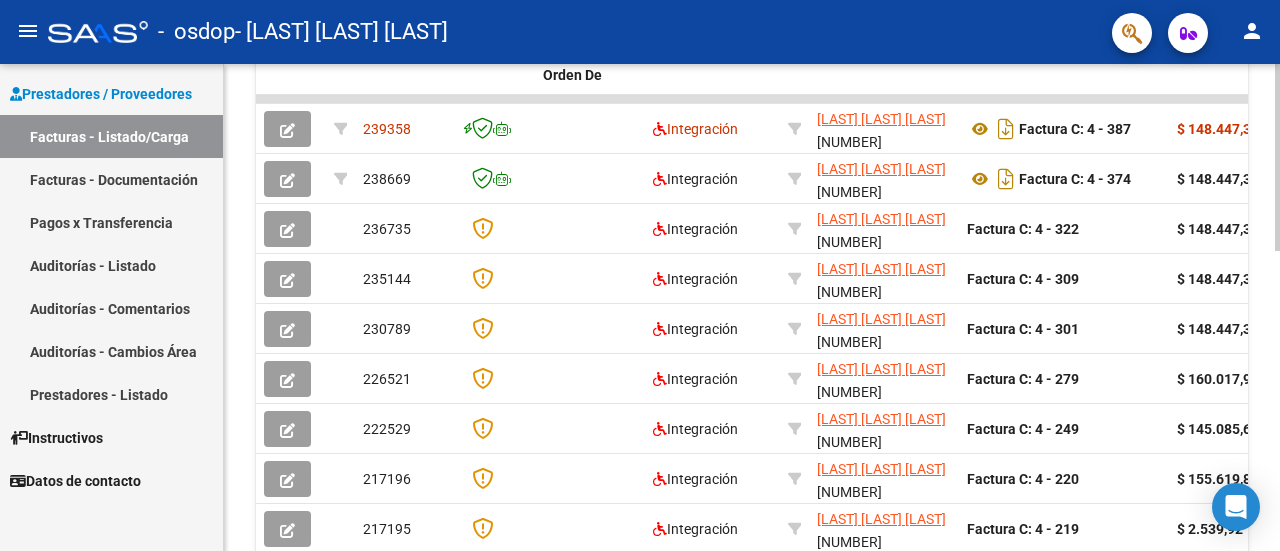 click on "Video tutorial   PRESTADORES -> Listado de CPBTs Emitidos por Prestadores / Proveedores (alt+q)   Cargar Comprobante
cloud_download  CSV  cloud_download  EXCEL  cloud_download  Estandar   Descarga Masiva
Filtros Id Area Area Todos Confirmado   Mostrar totalizadores   FILTROS DEL COMPROBANTE  Comprobante Tipo Comprobante Tipo Start date – End date Fec. Comprobante Desde / Hasta Días Emisión Desde(cant. días) Días Emisión Hasta(cant. días) CUIT / Razón Social Pto. Venta Nro. Comprobante Código SSS CAE Válido CAE Válido Todos Cargado Módulo Hosp. Todos Tiene facturacion Apócrifa Hospital Refes  FILTROS DE INTEGRACION  Período De Prestación Campos del Archivo de Rendición Devuelto x SSS (dr_envio) Todos Rendido x SSS (dr_envio) Tipo de Registro Tipo de Registro Período Presentación Período Presentación Campos del Legajo Asociado (preaprobación) Afiliado Legajo (cuil/nombre) Todos Solo facturas preaprobadas  MAS FILTROS  Todos Con Doc. Respaldatoria Todos Con Trazabilidad Todos – – 5" 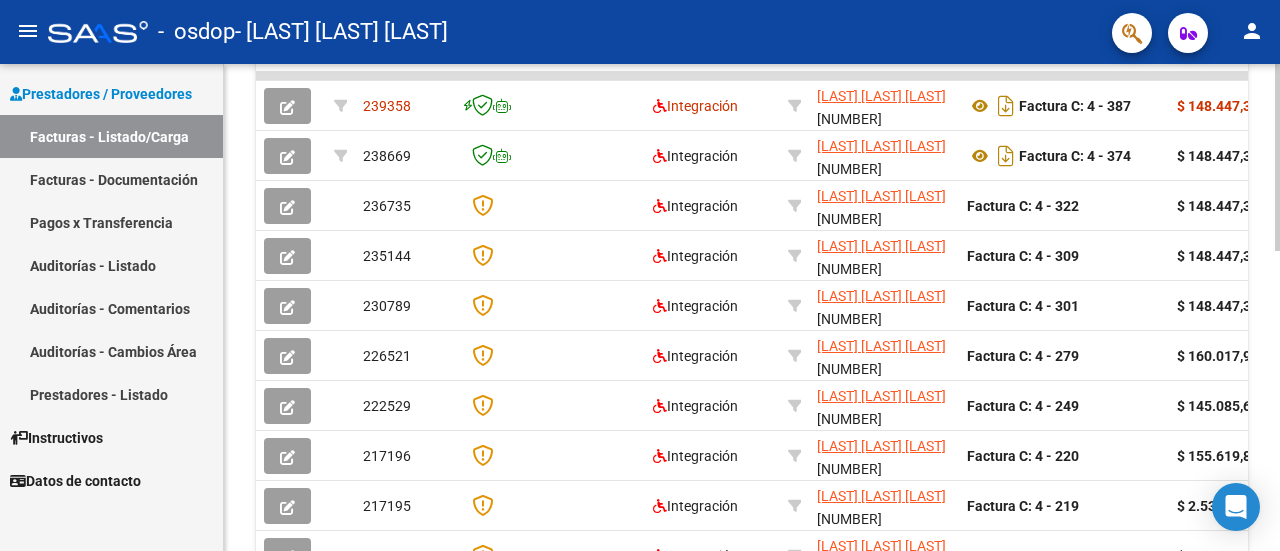 scroll, scrollTop: 588, scrollLeft: 0, axis: vertical 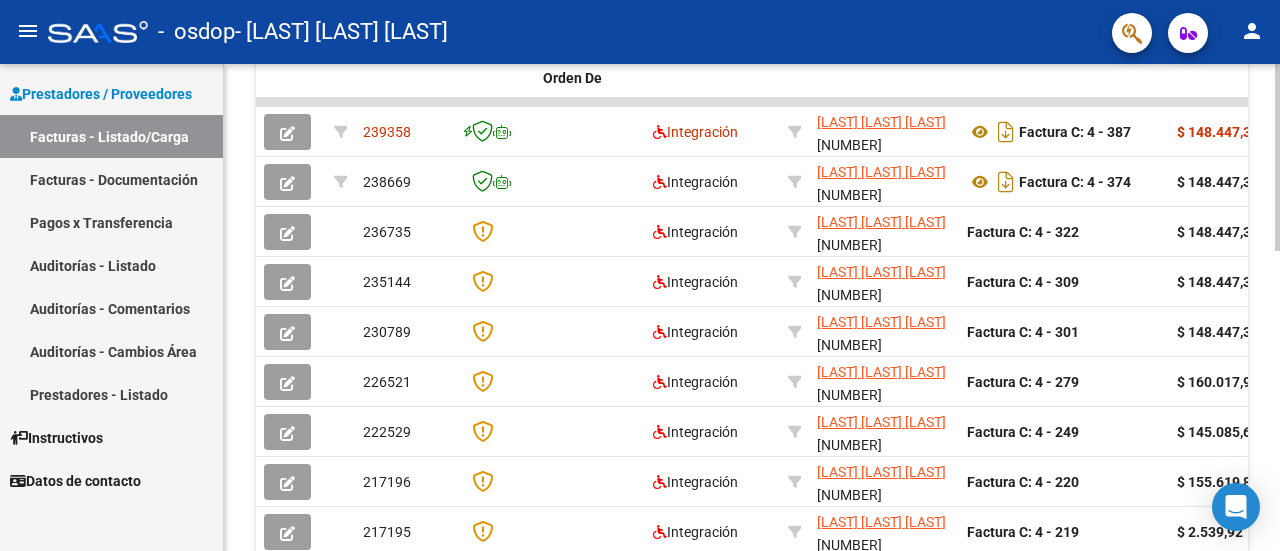 click 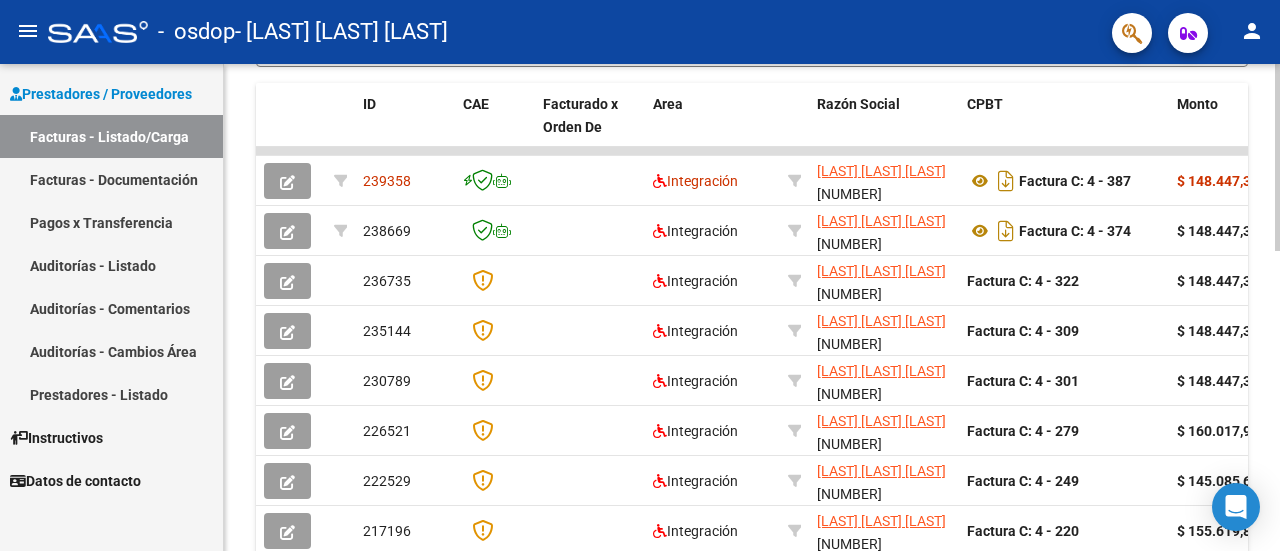 scroll, scrollTop: 536, scrollLeft: 0, axis: vertical 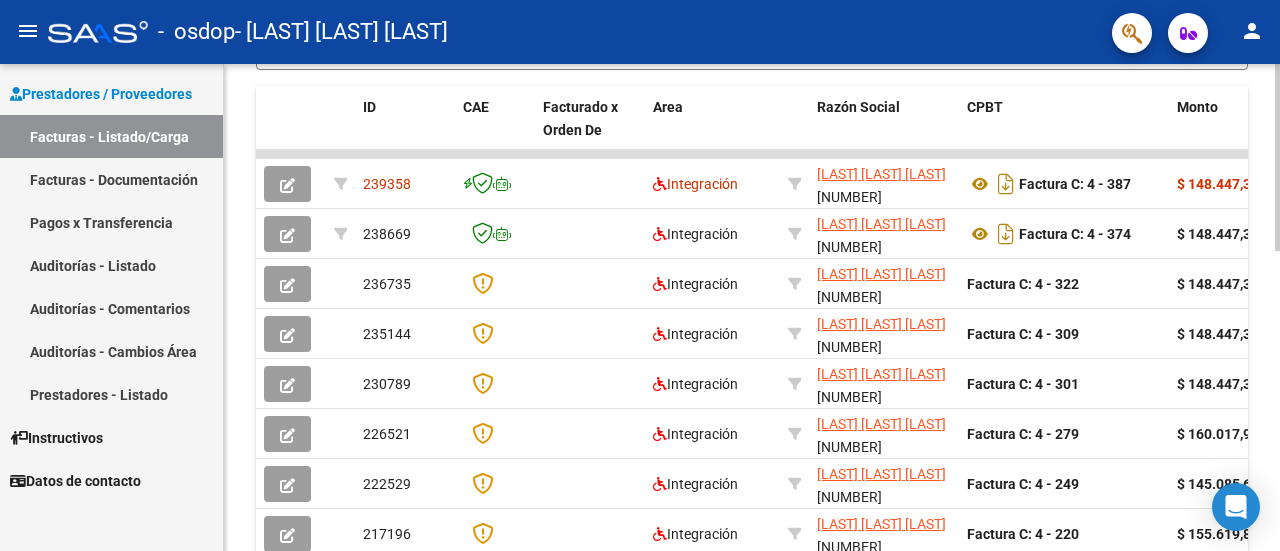 click on "Video tutorial   PRESTADORES -> Listado de CPBTs Emitidos por Prestadores / Proveedores (alt+q)   Cargar Comprobante
cloud_download  CSV  cloud_download  EXCEL  cloud_download  Estandar   Descarga Masiva
Filtros Id Area Area Todos Confirmado   Mostrar totalizadores   FILTROS DEL COMPROBANTE  Comprobante Tipo Comprobante Tipo Start date – End date Fec. Comprobante Desde / Hasta Días Emisión Desde(cant. días) Días Emisión Hasta(cant. días) CUIT / Razón Social Pto. Venta Nro. Comprobante Código SSS CAE Válido CAE Válido Todos Cargado Módulo Hosp. Todos Tiene facturacion Apócrifa Hospital Refes  FILTROS DE INTEGRACION  Período De Prestación Campos del Archivo de Rendición Devuelto x SSS (dr_envio) Todos Rendido x SSS (dr_envio) Tipo de Registro Tipo de Registro Período Presentación Período Presentación Campos del Legajo Asociado (preaprobación) Afiliado Legajo (cuil/nombre) Todos Solo facturas preaprobadas  MAS FILTROS  Todos Con Doc. Respaldatoria Todos Con Trazabilidad Todos – – 5" 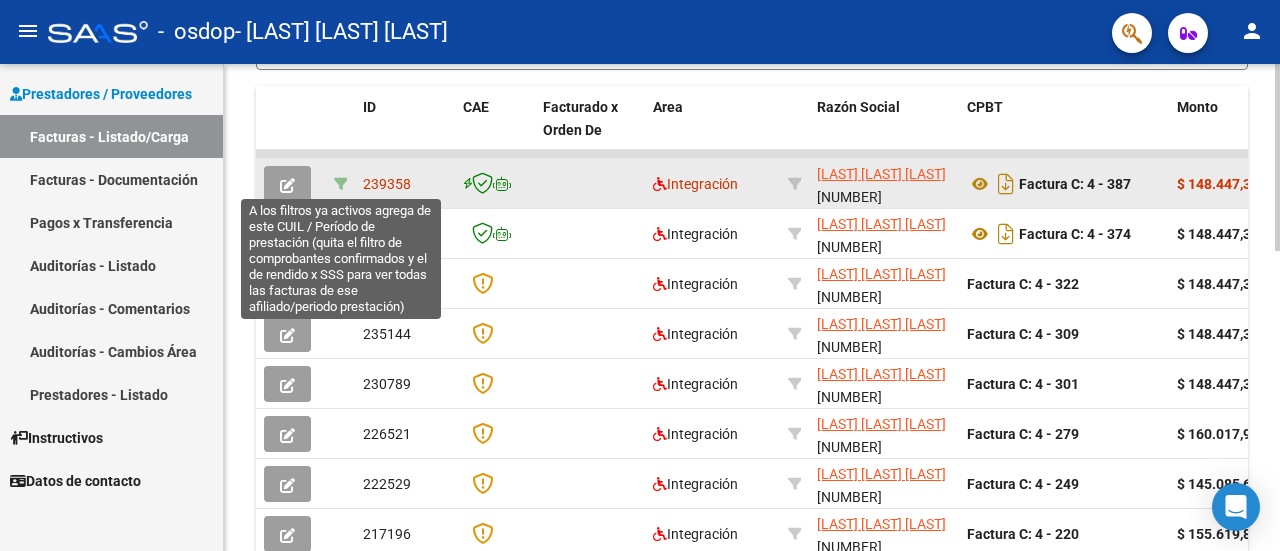 click 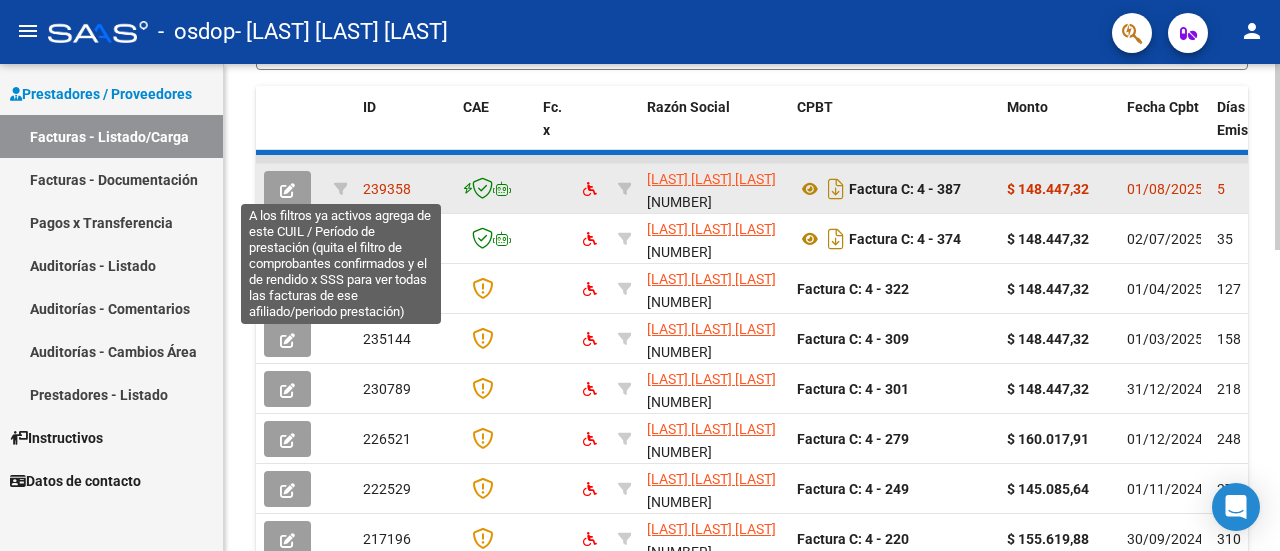 scroll, scrollTop: 330, scrollLeft: 0, axis: vertical 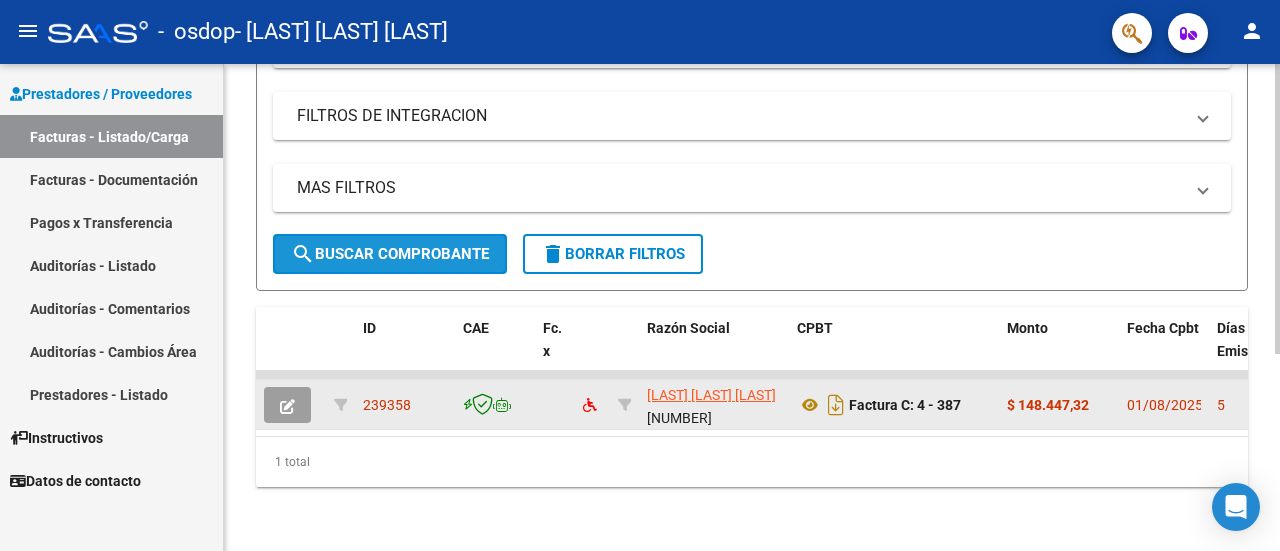 click on "search  Buscar Comprobante" 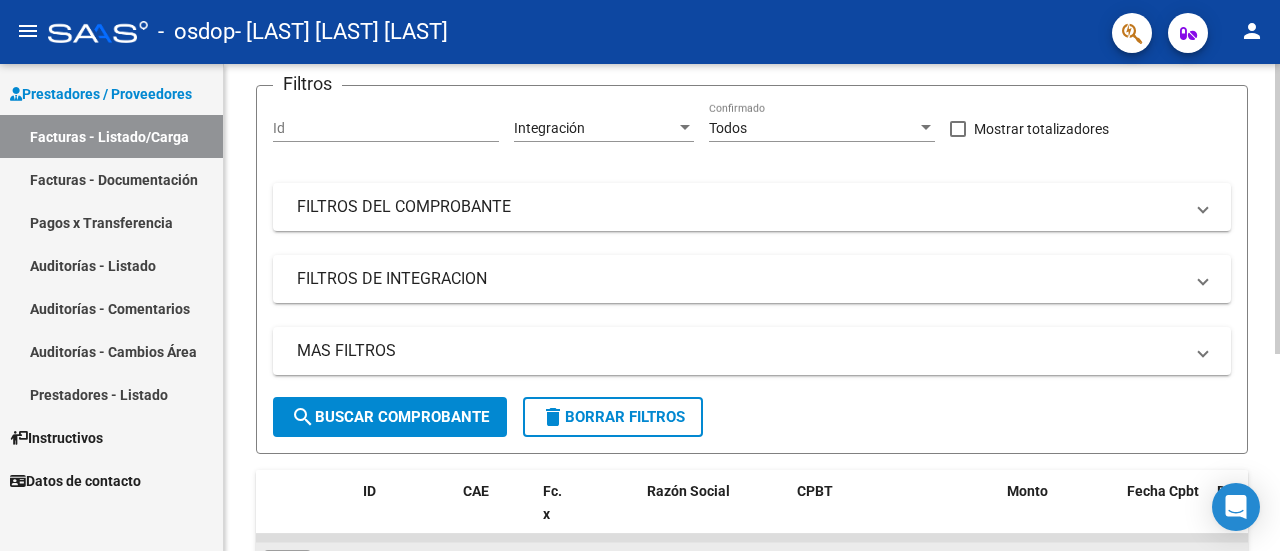 scroll, scrollTop: 150, scrollLeft: 0, axis: vertical 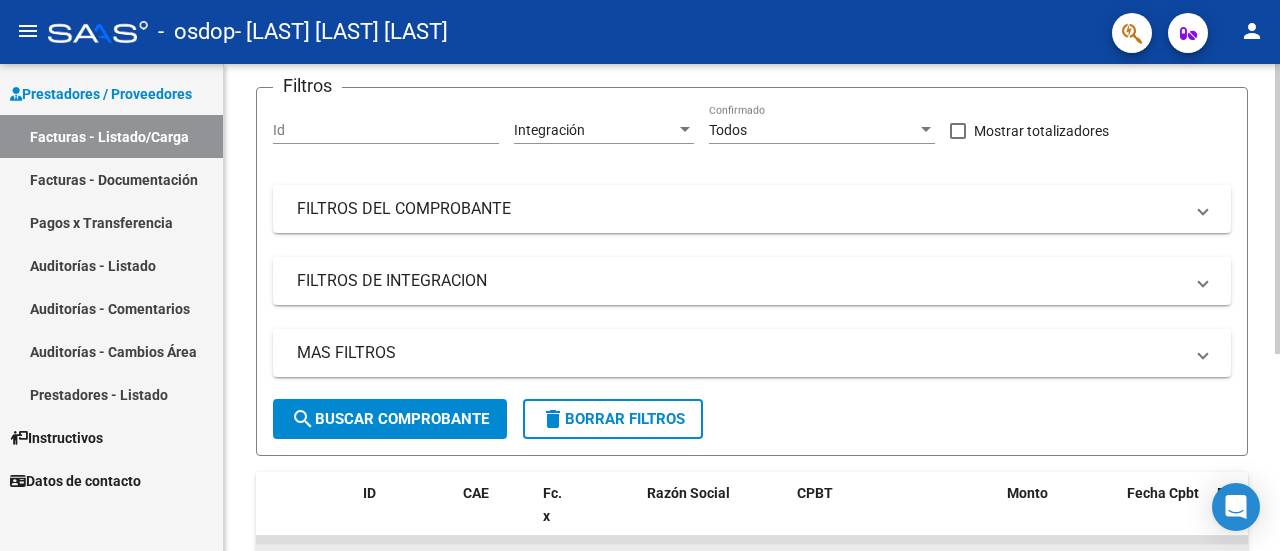 click on "Video tutorial   PRESTADORES -> Listado de CPBTs Emitidos por Prestadores / Proveedores (alt+q)   Cargar Comprobante
cloud_download  CSV  cloud_download  EXCEL  cloud_download  Estandar   Descarga Masiva
Filtros Id Integración Area Todos Confirmado   Mostrar totalizadores   FILTROS DEL COMPROBANTE  Comprobante Tipo Comprobante Tipo Start date – End date Fec. Comprobante Desde / Hasta Días Emisión Desde(cant. días) Días Emisión Hasta(cant. días) CUIT / Razón Social Pto. Venta Nro. Comprobante Código SSS CAE Válido CAE Válido Todos Cargado Módulo Hosp. Todos Tiene facturacion Apócrifa Hospital Refes  FILTROS DE INTEGRACION  202507 Período De Prestación Campos del Archivo de Rendición Devuelto x SSS (dr_envio) Todos Rendido x SSS (dr_envio) Tipo de Registro Tipo de Registro Período Presentación Período Presentación Campos del Legajo Asociado (preaprobación) [CUIL/NOMBRE] Afiliado Legajo (cuil/nombre) Si Solo facturas preaprobadas  MAS FILTROS  Todos Con Doc. Respaldatoria Todos Todos Op" 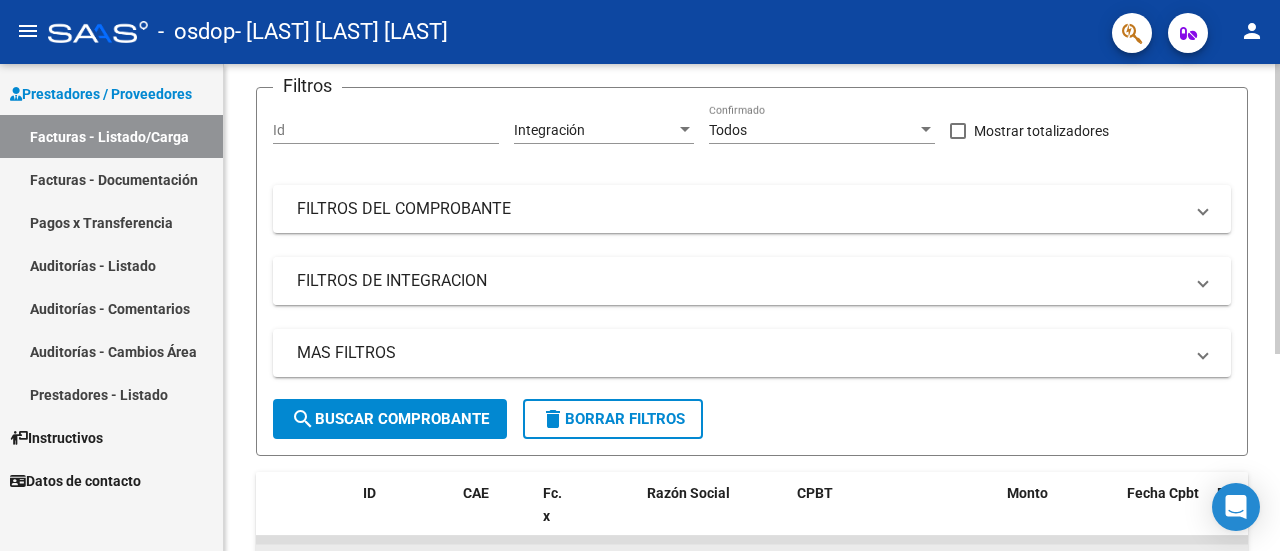 click on "FILTROS DE INTEGRACION" at bounding box center [752, 281] 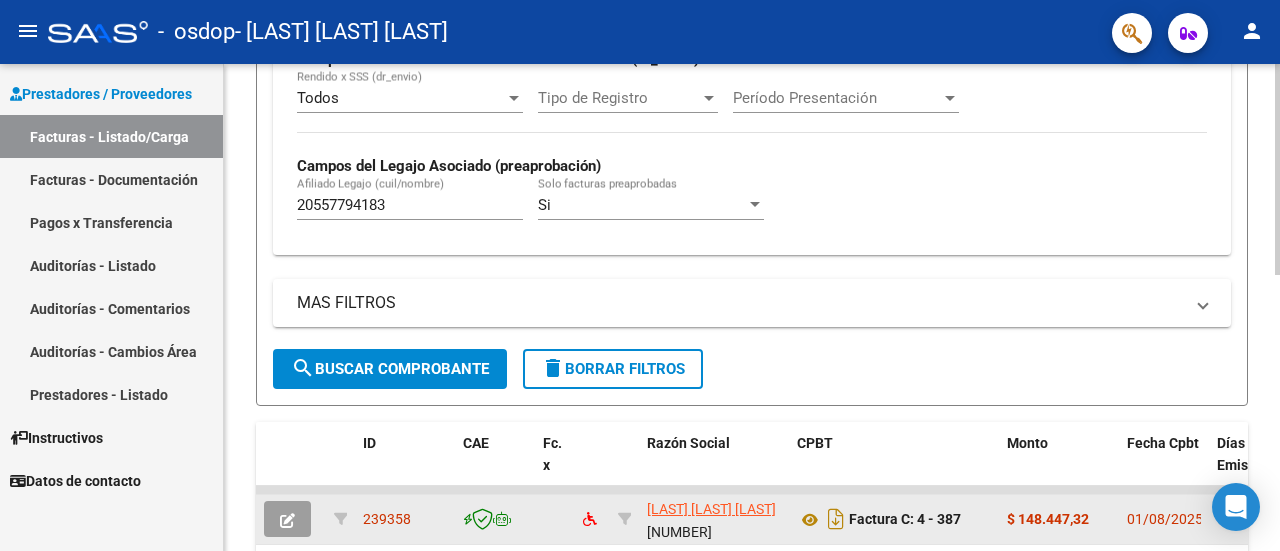 scroll, scrollTop: 513, scrollLeft: 0, axis: vertical 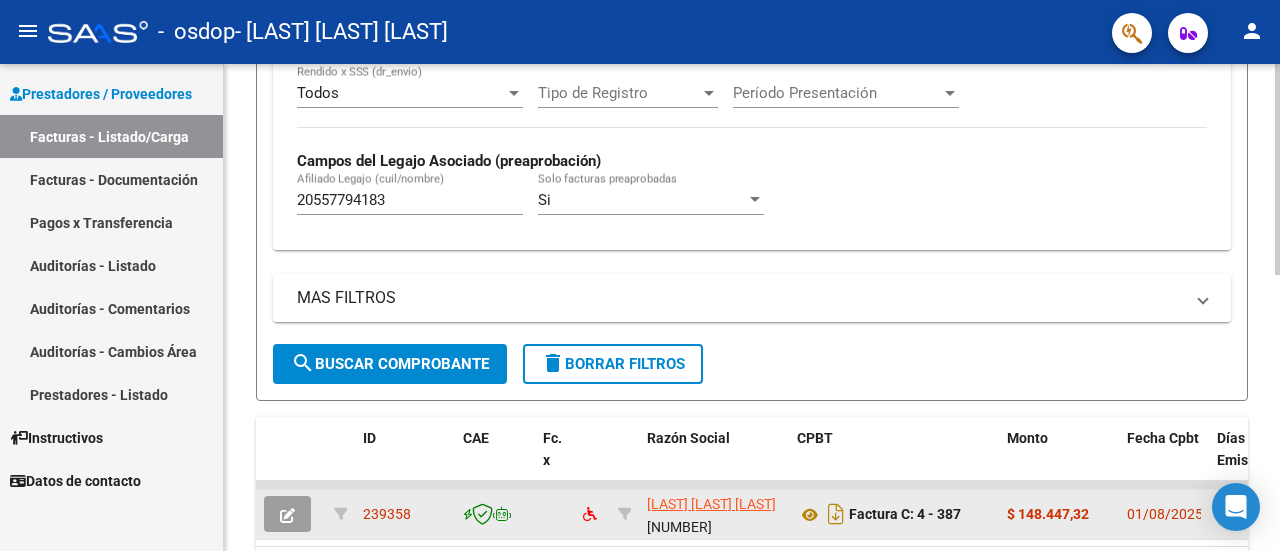 click 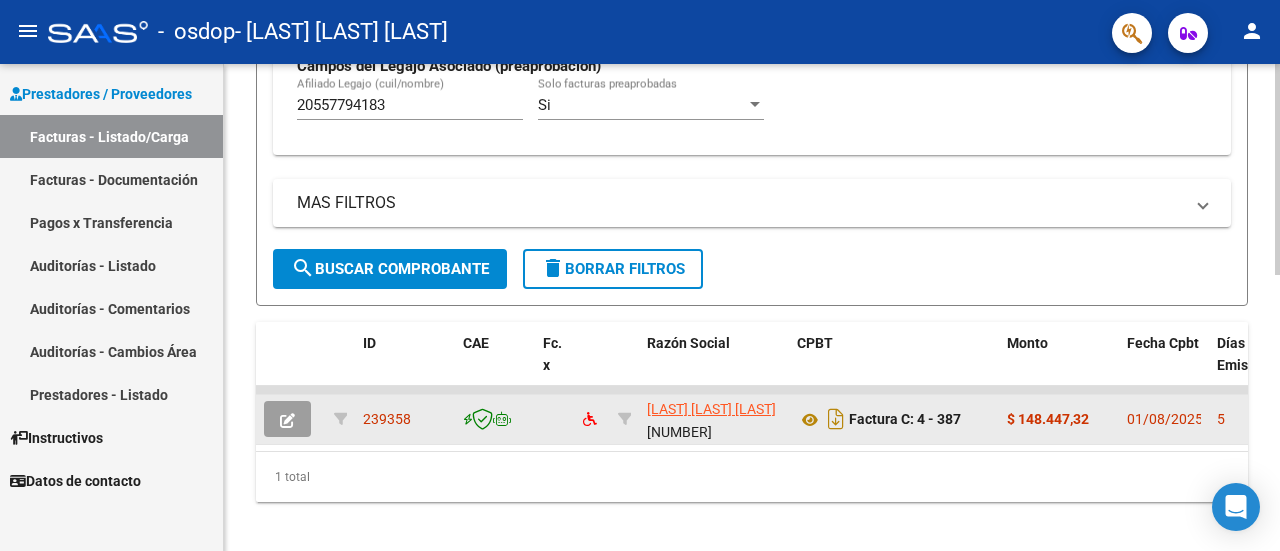 scroll, scrollTop: 638, scrollLeft: 0, axis: vertical 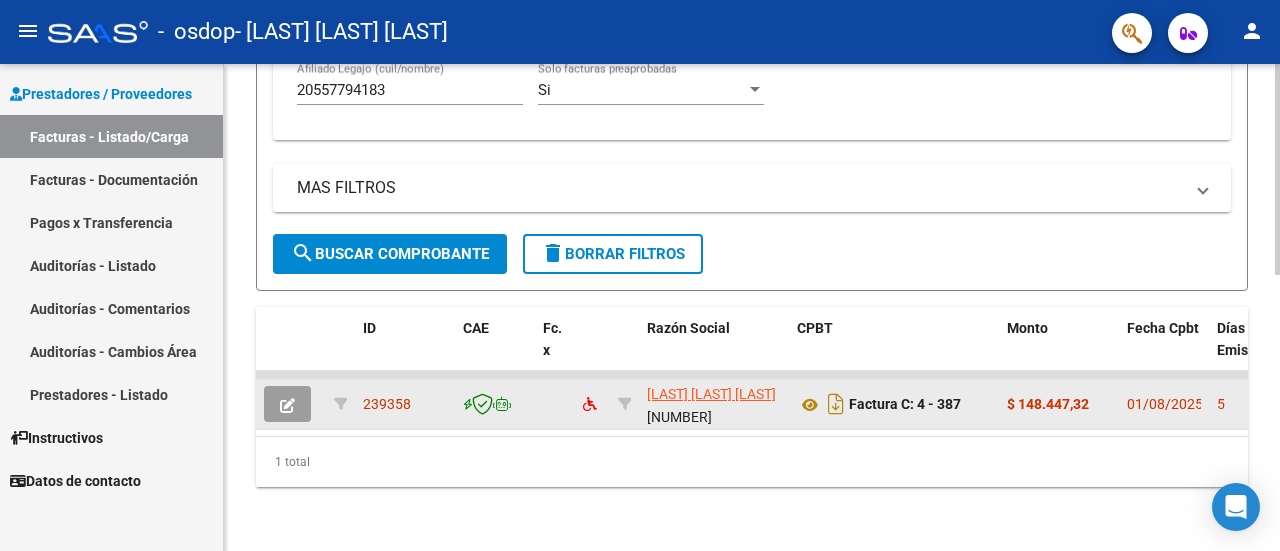 click 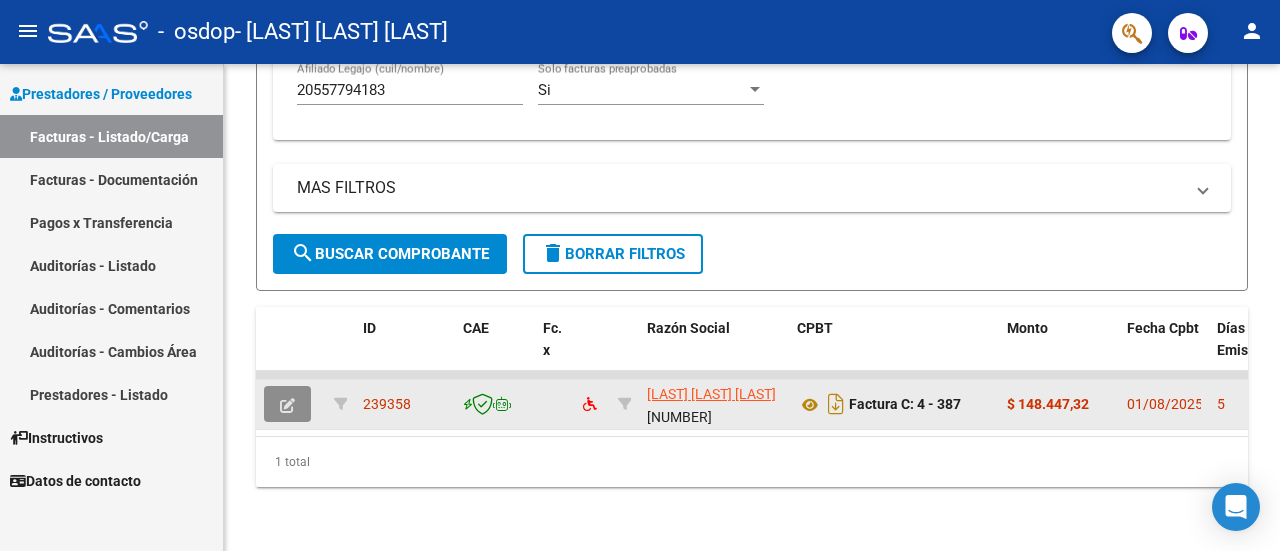 click 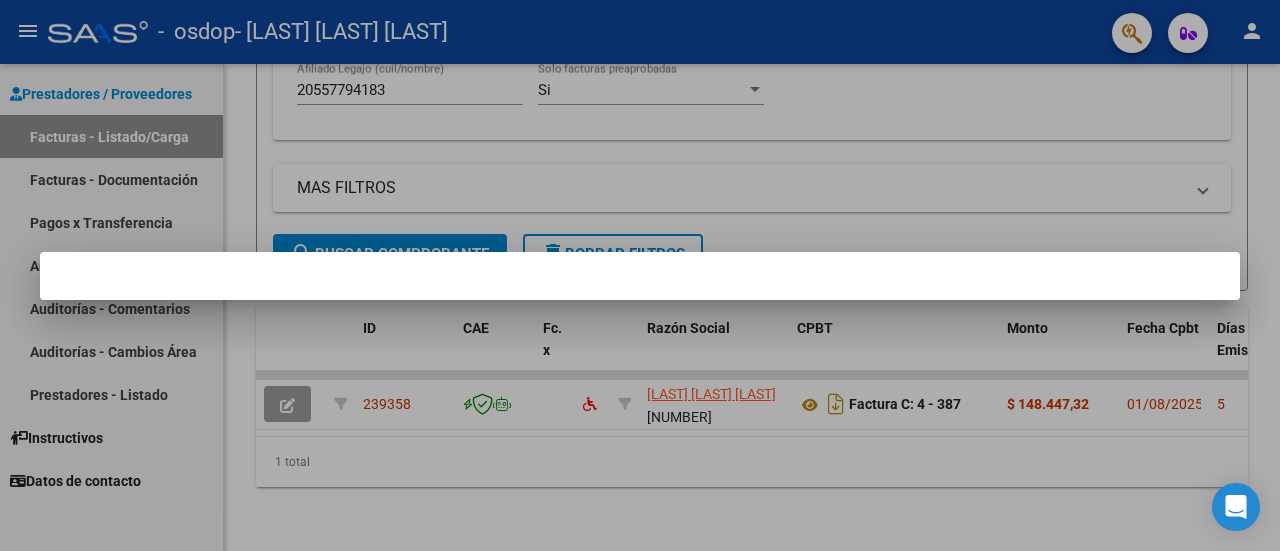 click at bounding box center (640, 275) 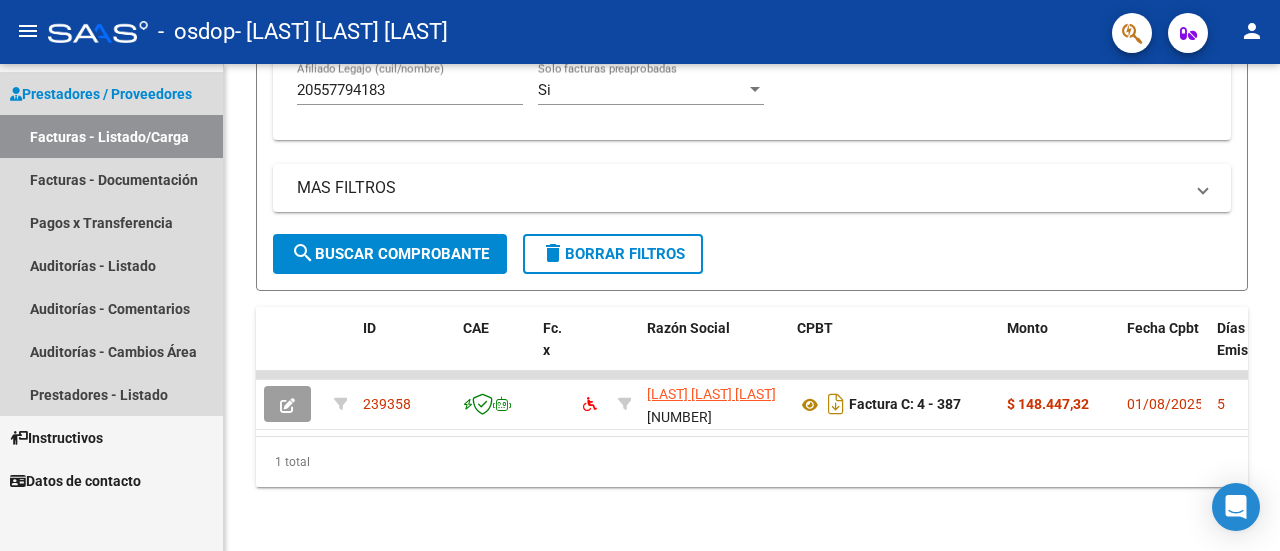 click on "Facturas - Listado/Carga" at bounding box center [111, 136] 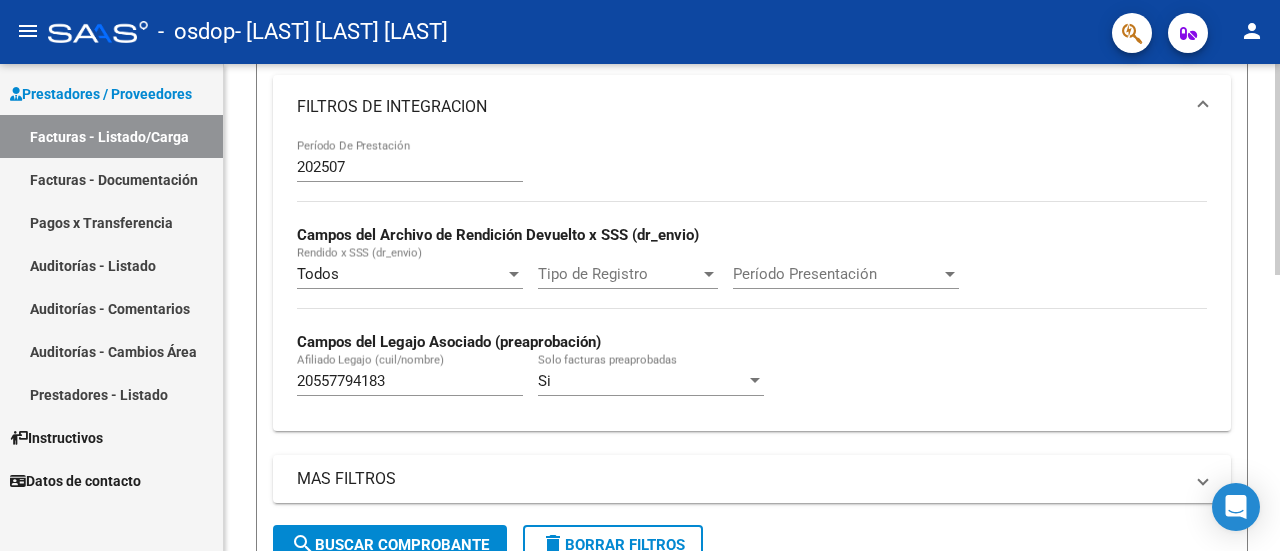 scroll, scrollTop: 0, scrollLeft: 0, axis: both 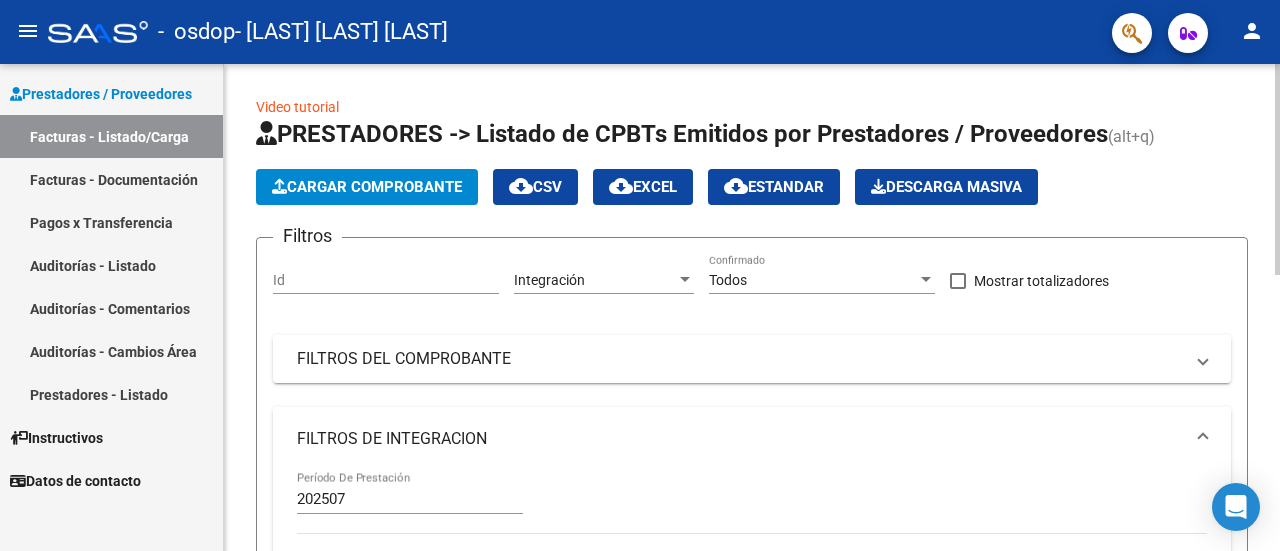 click on "menu -   osdop   - [LAST] [LAST] [LAST] person    Prestadores / Proveedores Facturas - Listado/Carga Facturas - Documentación Pagos x Transferencia Auditorías - Listado Auditorías - Comentarios Auditorías - Cambios Área Prestadores - Listado    Instructivos    Datos de contacto  Video tutorial   PRESTADORES -> Listado de CPBTs Emitidos por Prestadores / Proveedores (alt+q)   Cargar Comprobante
cloud_download  CSV  cloud_download  EXCEL  cloud_download  Estandar   Descarga Masiva
Filtros Id Integración Area Todos Confirmado   Mostrar totalizadores   FILTROS DEL COMPROBANTE  Comprobante Tipo Comprobante Tipo Start date – End date Fec. Comprobante Desde / Hasta Días Emisión Desde(cant. días) Días Emisión Hasta(cant. días) CUIT / Razón Social Pto. Venta Nro. Comprobante Código SSS CAE Válido CAE Válido Todos Cargado Módulo Hosp. Todos Tiene facturacion Apócrifa Hospital Refes  FILTROS DE INTEGRACION  202507 Período De Prestación Todos Rendido x SSS (dr_envio) Tipo de Registro Si" 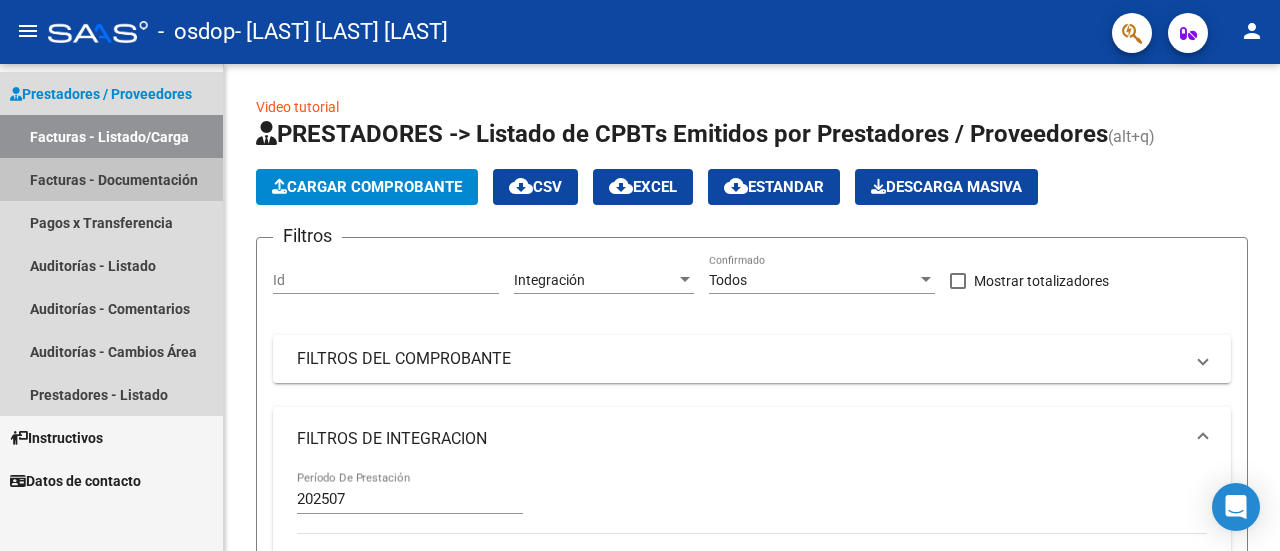 click on "Facturas - Documentación" at bounding box center (111, 179) 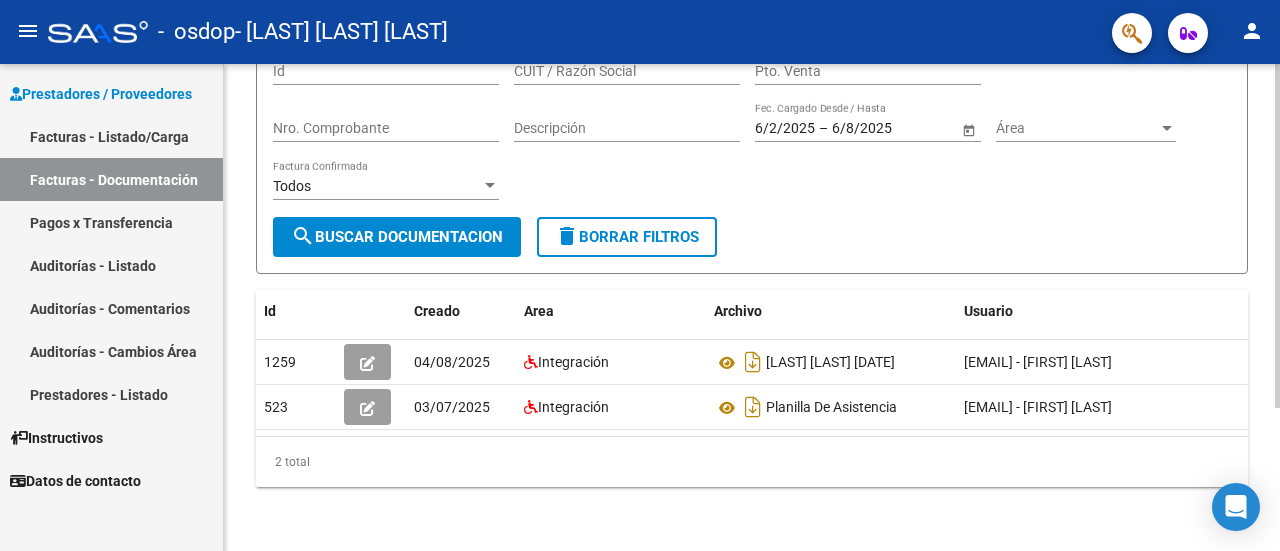 scroll, scrollTop: 202, scrollLeft: 0, axis: vertical 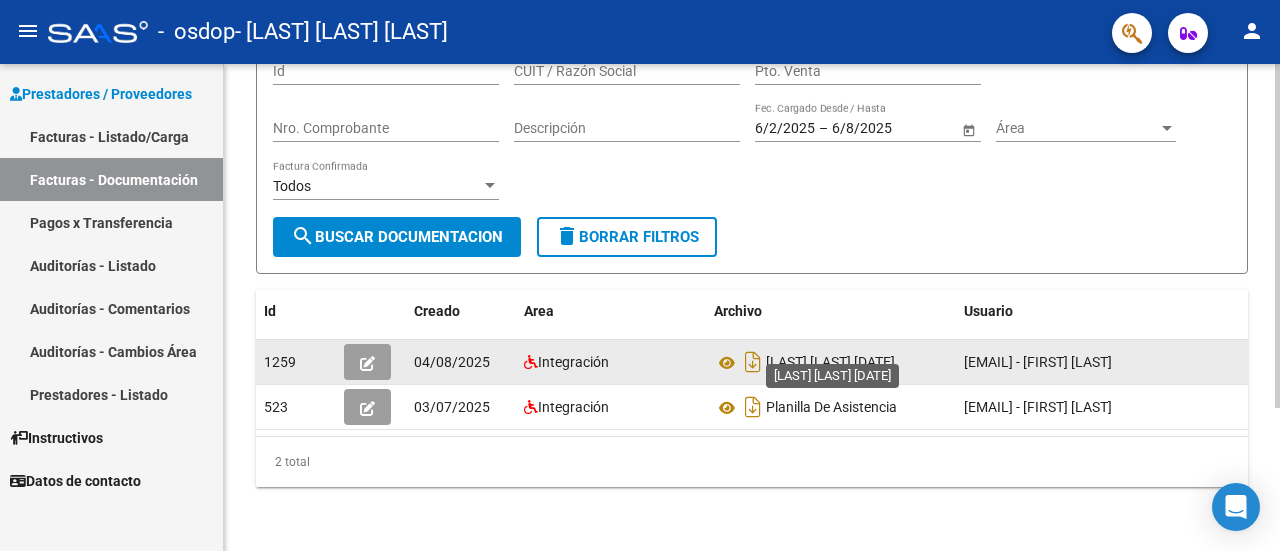 click on "[LAST] [LAST] [DATE]" 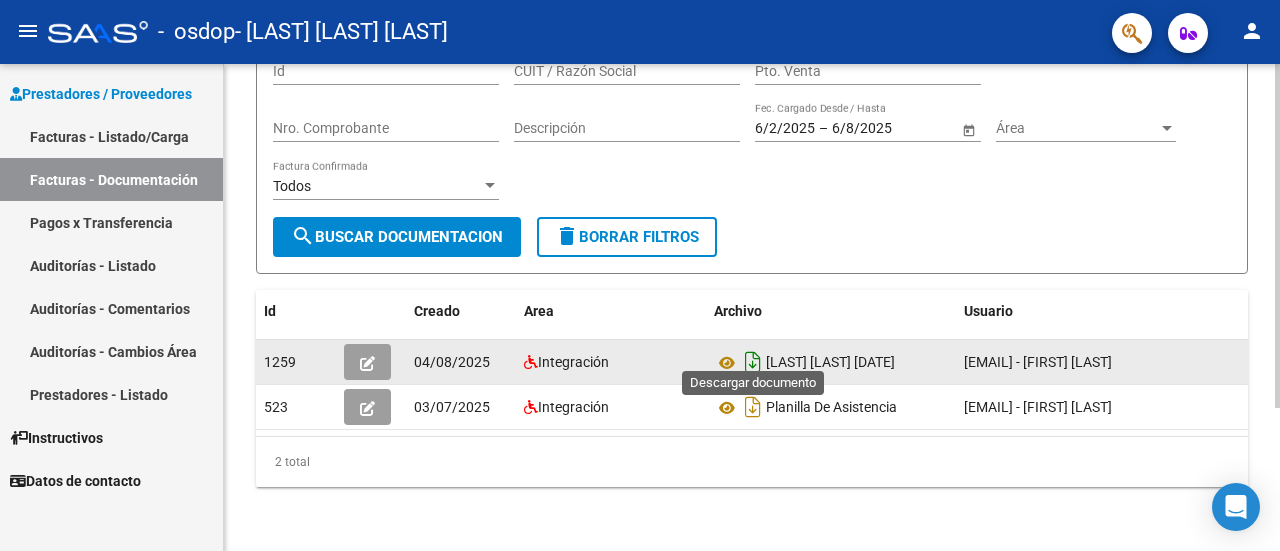 click 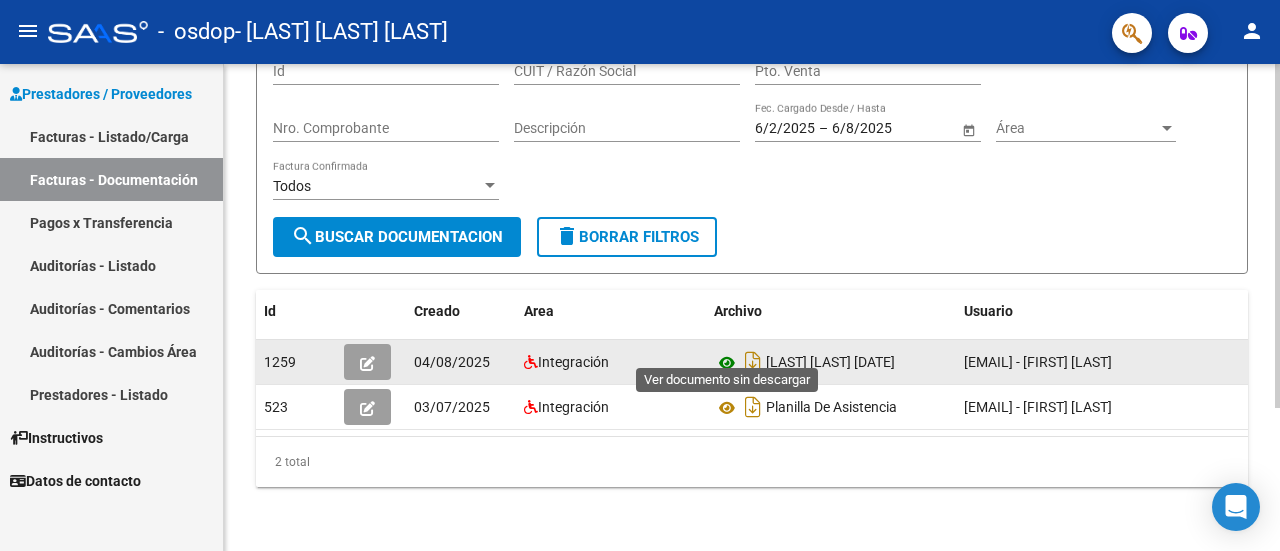 click 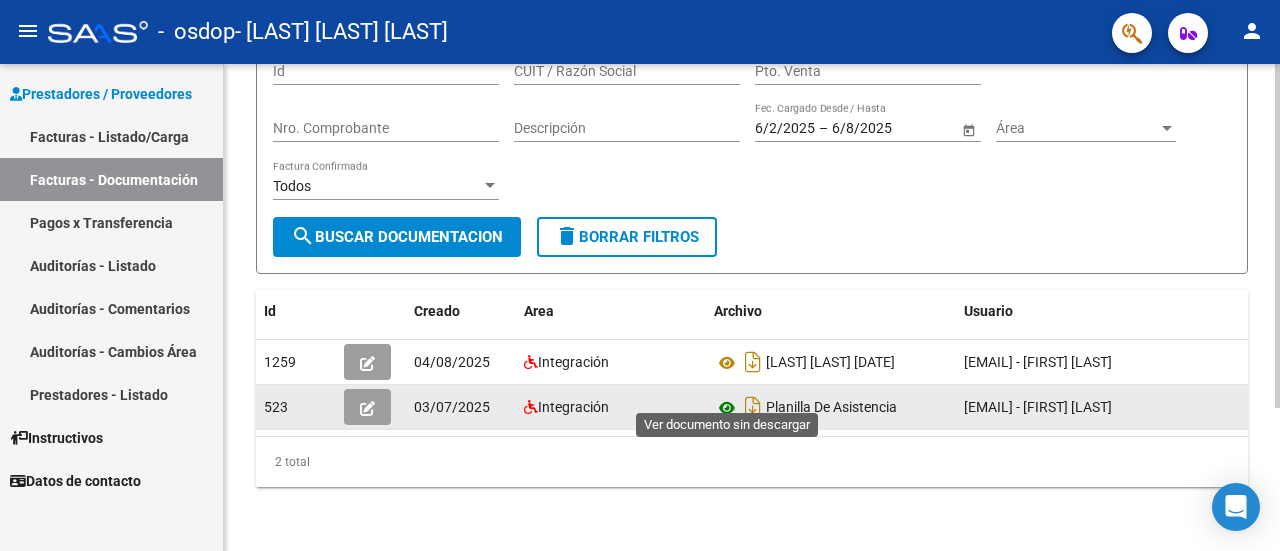 click 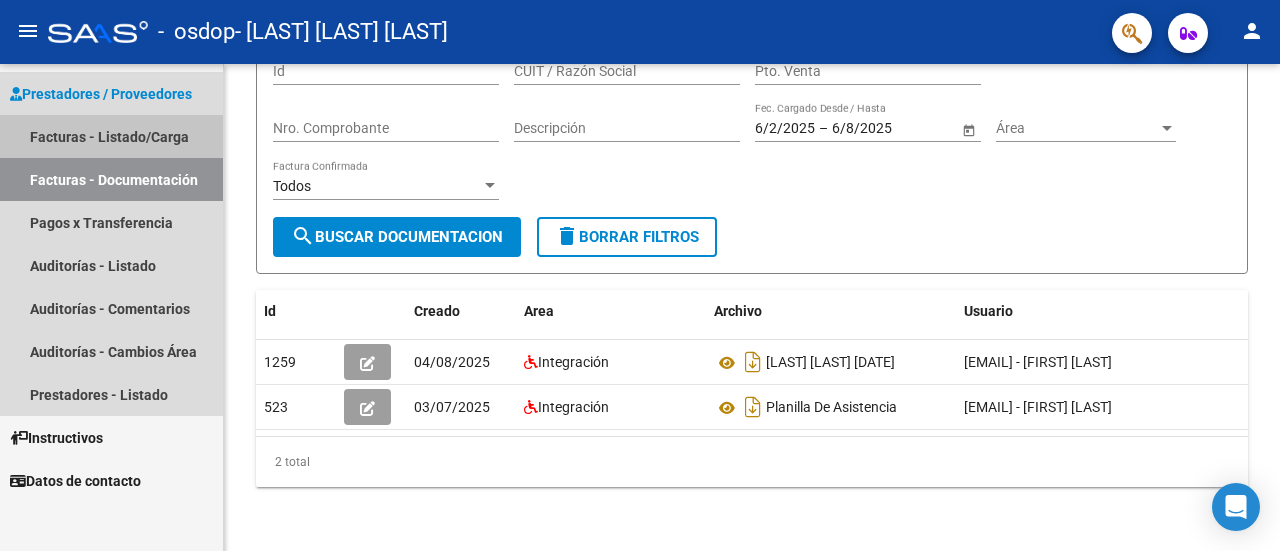 click on "Facturas - Listado/Carga" at bounding box center (111, 136) 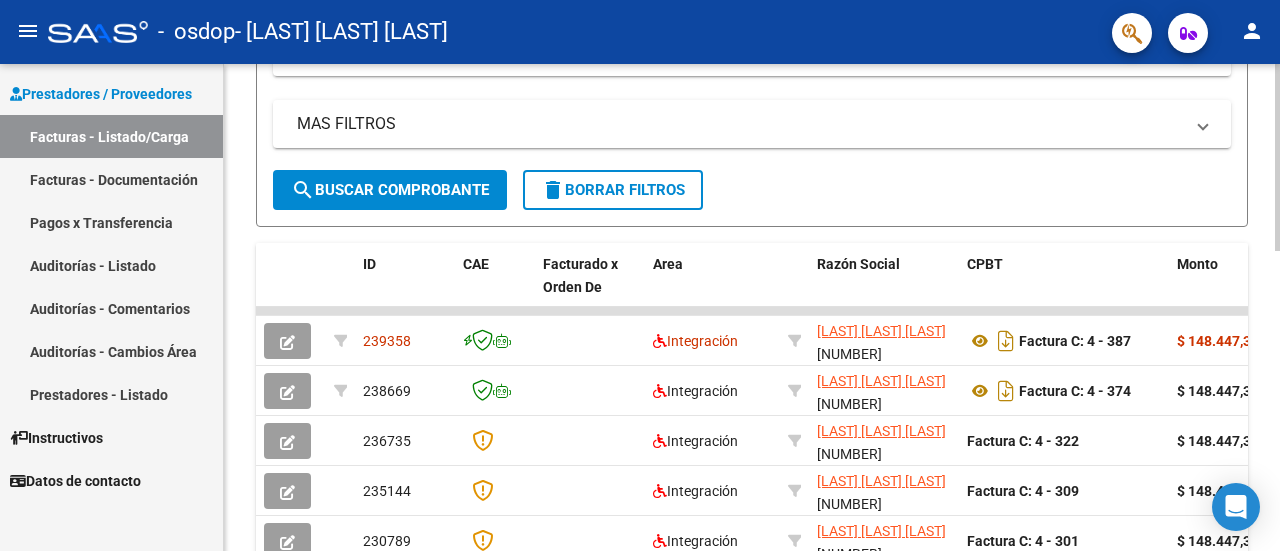 scroll, scrollTop: 191, scrollLeft: 0, axis: vertical 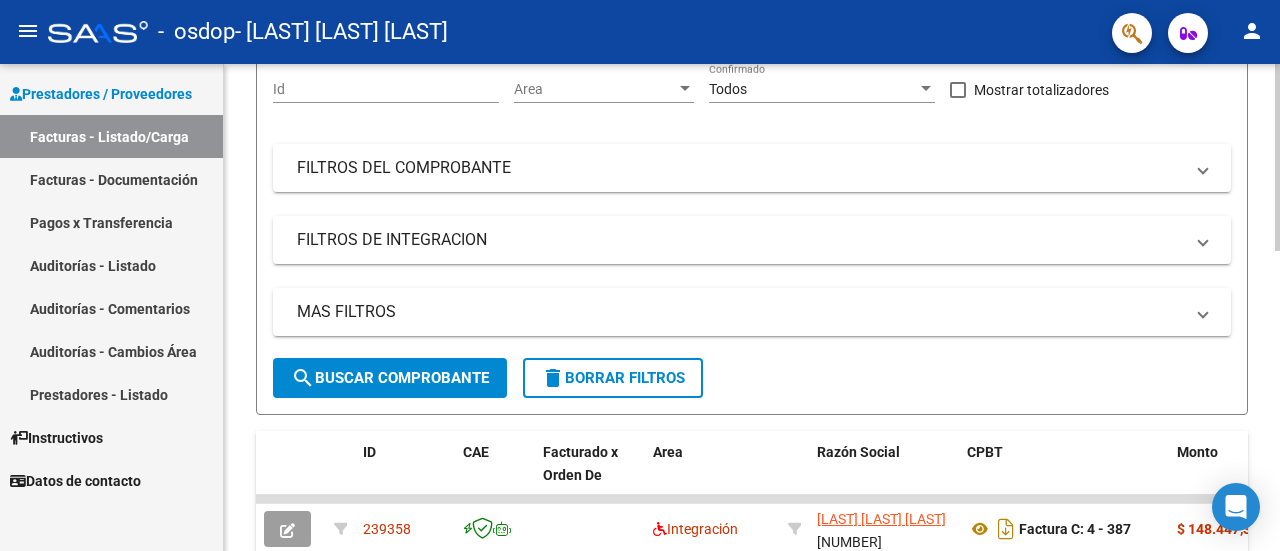 click on "Video tutorial   PRESTADORES -> Listado de CPBTs Emitidos por Prestadores / Proveedores (alt+q)   Cargar Comprobante
cloud_download  CSV  cloud_download  EXCEL  cloud_download  Estandar   Descarga Masiva
Filtros Id Area Area Todos Confirmado   Mostrar totalizadores   FILTROS DEL COMPROBANTE  Comprobante Tipo Comprobante Tipo Start date – End date Fec. Comprobante Desde / Hasta Días Emisión Desde(cant. días) Días Emisión Hasta(cant. días) CUIT / Razón Social Pto. Venta Nro. Comprobante Código SSS CAE Válido CAE Válido Todos Cargado Módulo Hosp. Todos Tiene facturacion Apócrifa Hospital Refes  FILTROS DE INTEGRACION  Período De Prestación Campos del Archivo de Rendición Devuelto x SSS (dr_envio) Todos Rendido x SSS (dr_envio) Tipo de Registro Tipo de Registro Período Presentación Período Presentación Campos del Legajo Asociado (preaprobación) Afiliado Legajo (cuil/nombre) Todos Solo facturas preaprobadas  MAS FILTROS  Todos Con Doc. Respaldatoria Todos Con Trazabilidad Todos – – 5" 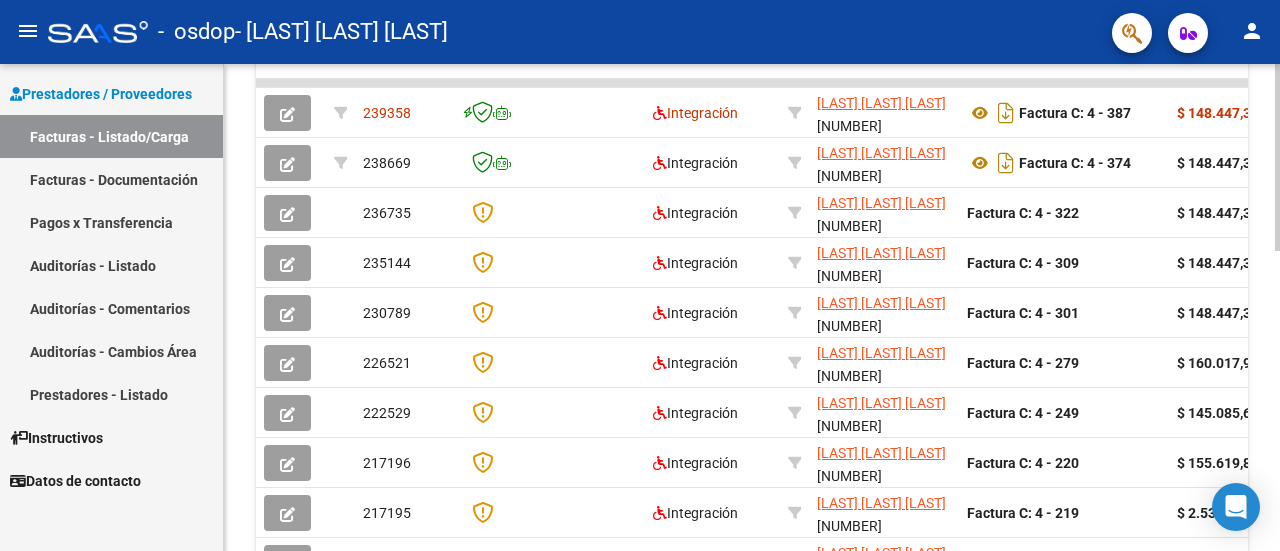 scroll, scrollTop: 612, scrollLeft: 0, axis: vertical 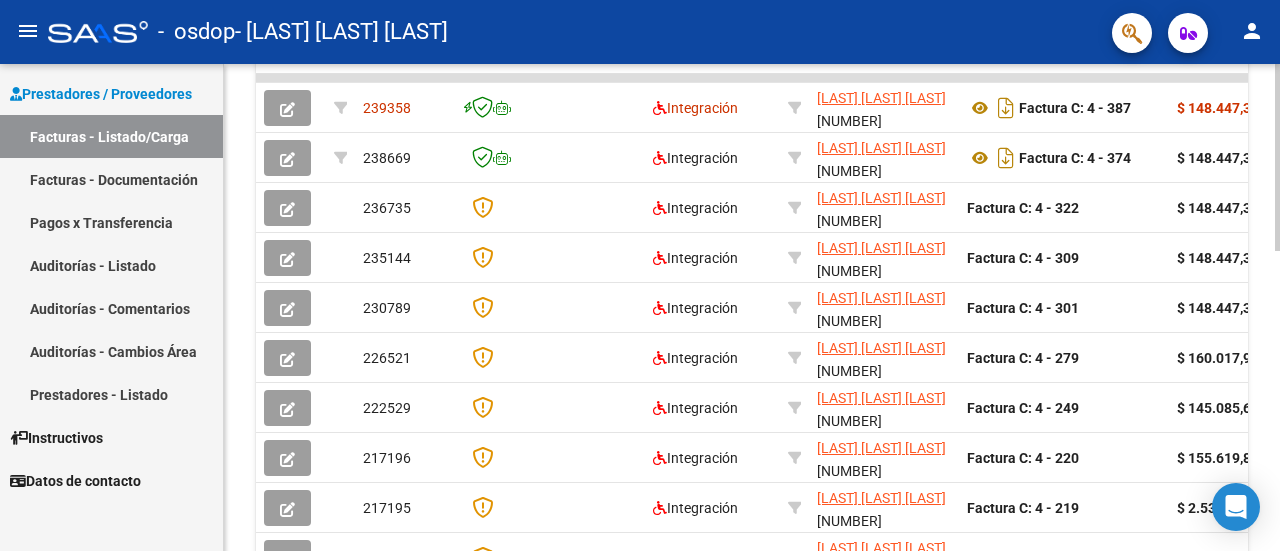 click 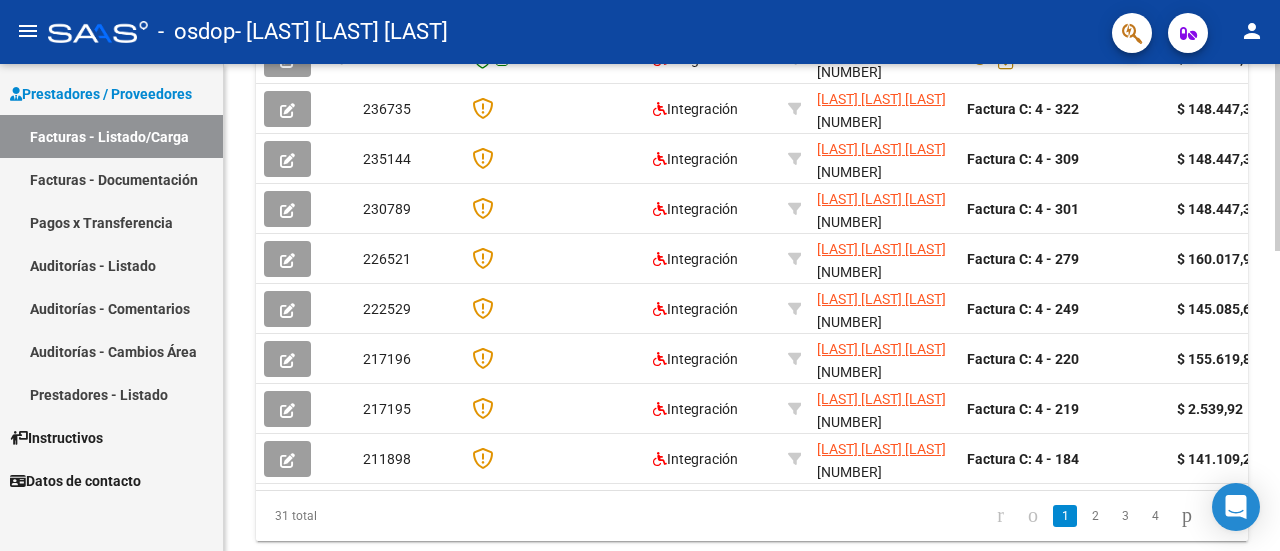 scroll, scrollTop: 714, scrollLeft: 0, axis: vertical 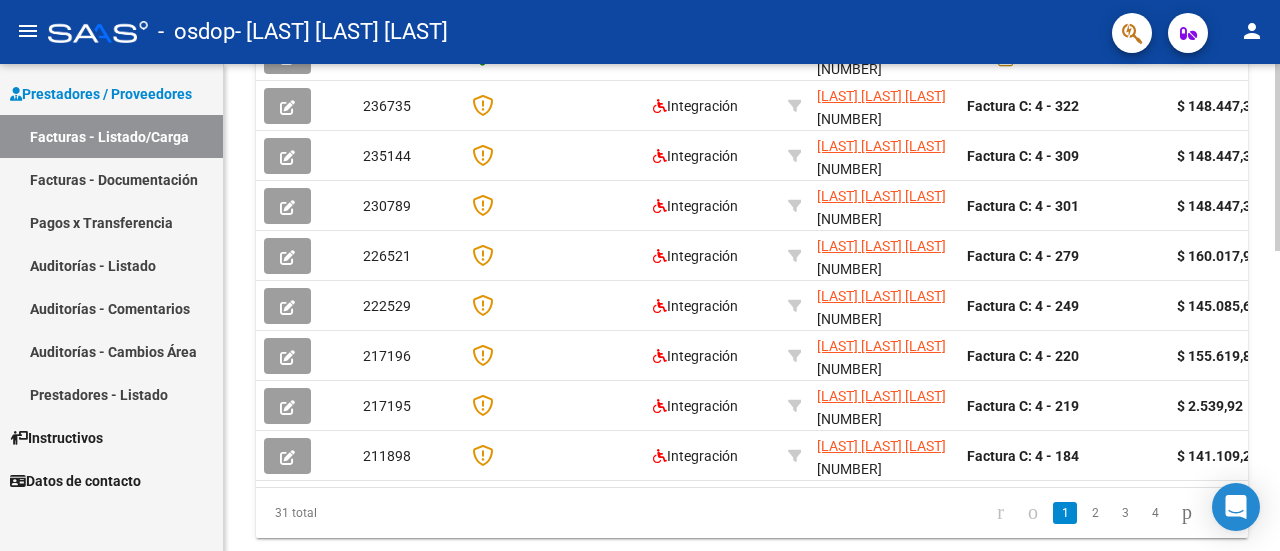 click on "Video tutorial   PRESTADORES -> Listado de CPBTs Emitidos por Prestadores / Proveedores (alt+q)   Cargar Comprobante
cloud_download  CSV  cloud_download  EXCEL  cloud_download  Estandar   Descarga Masiva
Filtros Id Area Area Todos Confirmado   Mostrar totalizadores   FILTROS DEL COMPROBANTE  Comprobante Tipo Comprobante Tipo Start date – End date Fec. Comprobante Desde / Hasta Días Emisión Desde(cant. días) Días Emisión Hasta(cant. días) CUIT / Razón Social Pto. Venta Nro. Comprobante Código SSS CAE Válido CAE Válido Todos Cargado Módulo Hosp. Todos Tiene facturacion Apócrifa Hospital Refes  FILTROS DE INTEGRACION  Período De Prestación Campos del Archivo de Rendición Devuelto x SSS (dr_envio) Todos Rendido x SSS (dr_envio) Tipo de Registro Tipo de Registro Período Presentación Período Presentación Campos del Legajo Asociado (preaprobación) Afiliado Legajo (cuil/nombre) Todos Solo facturas preaprobadas  MAS FILTROS  Todos Con Doc. Respaldatoria Todos Con Trazabilidad Todos – – 5" 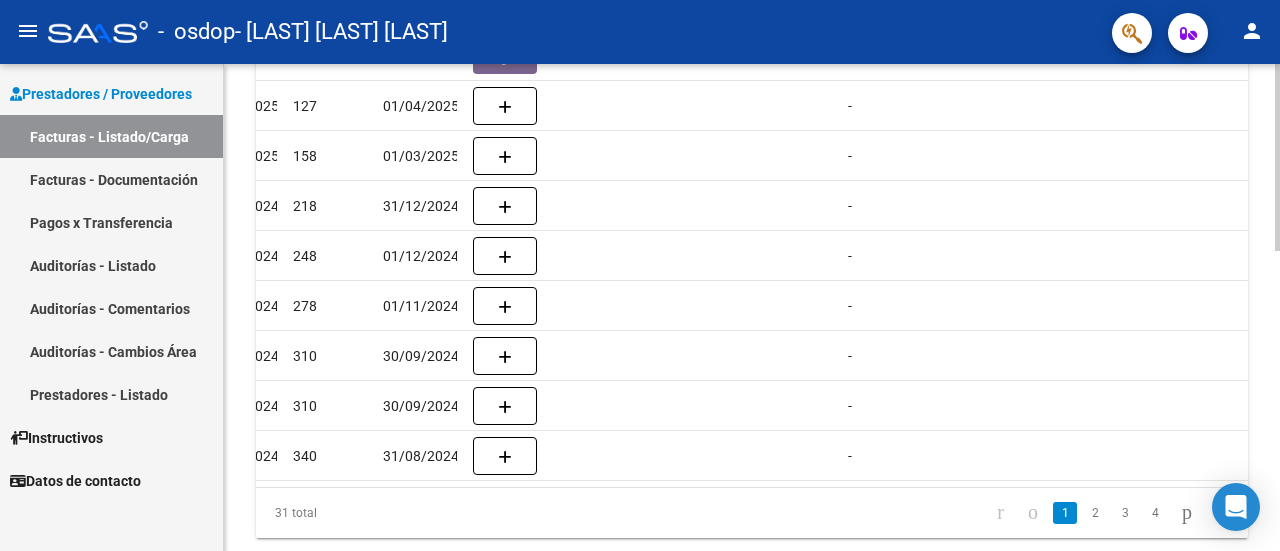 scroll, scrollTop: 0, scrollLeft: 1120, axis: horizontal 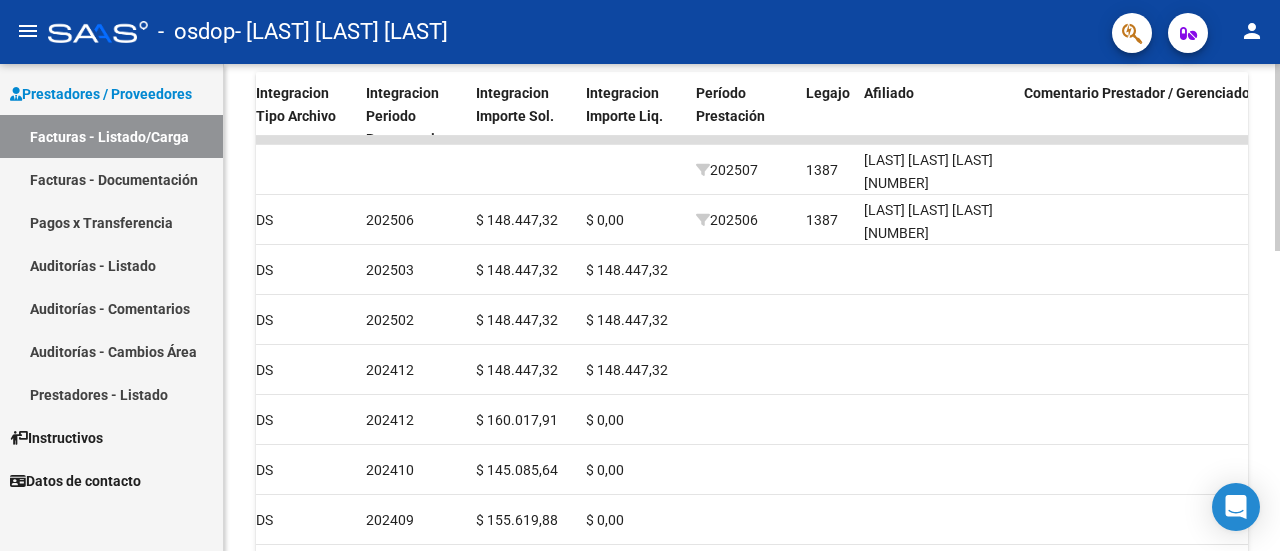 click 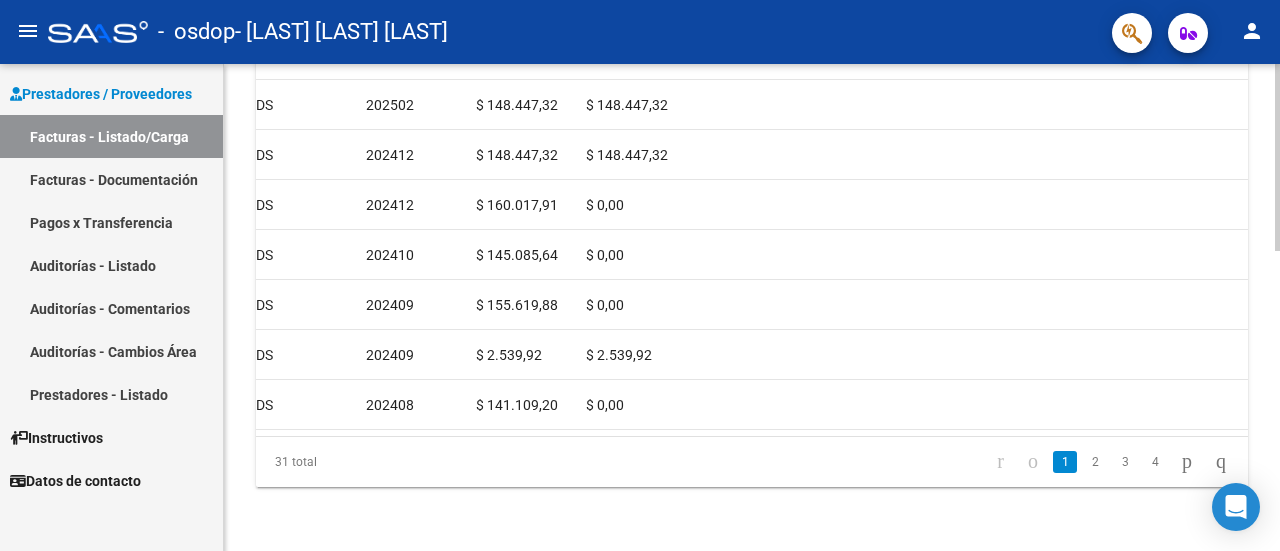 scroll, scrollTop: 780, scrollLeft: 0, axis: vertical 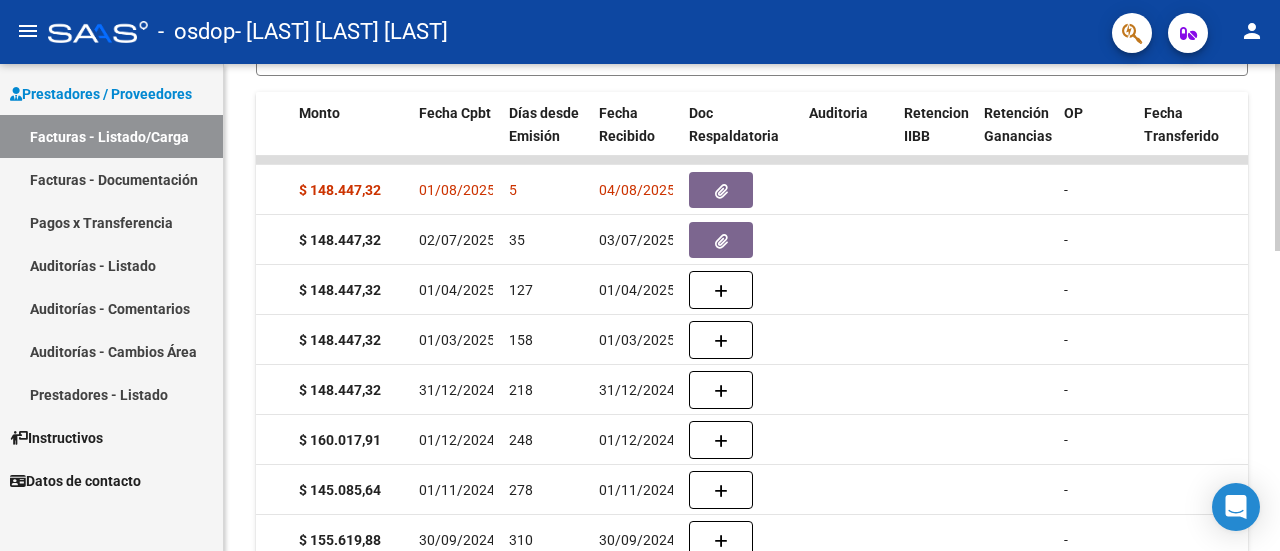 click on "Video tutorial   PRESTADORES -> Listado de CPBTs Emitidos por Prestadores / Proveedores (alt+q)   Cargar Comprobante
cloud_download  CSV  cloud_download  EXCEL  cloud_download  Estandar   Descarga Masiva
Filtros Id Area Area Todos Confirmado   Mostrar totalizadores   FILTROS DEL COMPROBANTE  Comprobante Tipo Comprobante Tipo Start date – End date Fec. Comprobante Desde / Hasta Días Emisión Desde(cant. días) Días Emisión Hasta(cant. días) CUIT / Razón Social Pto. Venta Nro. Comprobante Código SSS CAE Válido CAE Válido Todos Cargado Módulo Hosp. Todos Tiene facturacion Apócrifa Hospital Refes  FILTROS DE INTEGRACION  Período De Prestación Campos del Archivo de Rendición Devuelto x SSS (dr_envio) Todos Rendido x SSS (dr_envio) Tipo de Registro Tipo de Registro Período Presentación Período Presentación Campos del Legajo Asociado (preaprobación) Afiliado Legajo (cuil/nombre) Todos Solo facturas preaprobadas  MAS FILTROS  Todos Con Doc. Respaldatoria Todos Con Trazabilidad Todos – – 5" 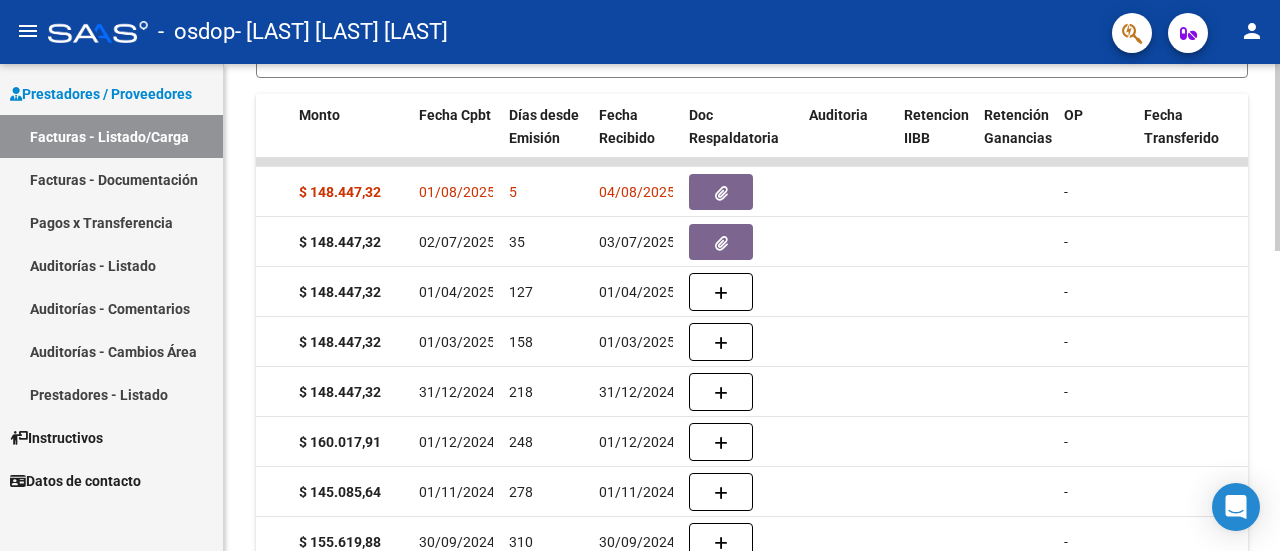 scroll, scrollTop: 41, scrollLeft: 0, axis: vertical 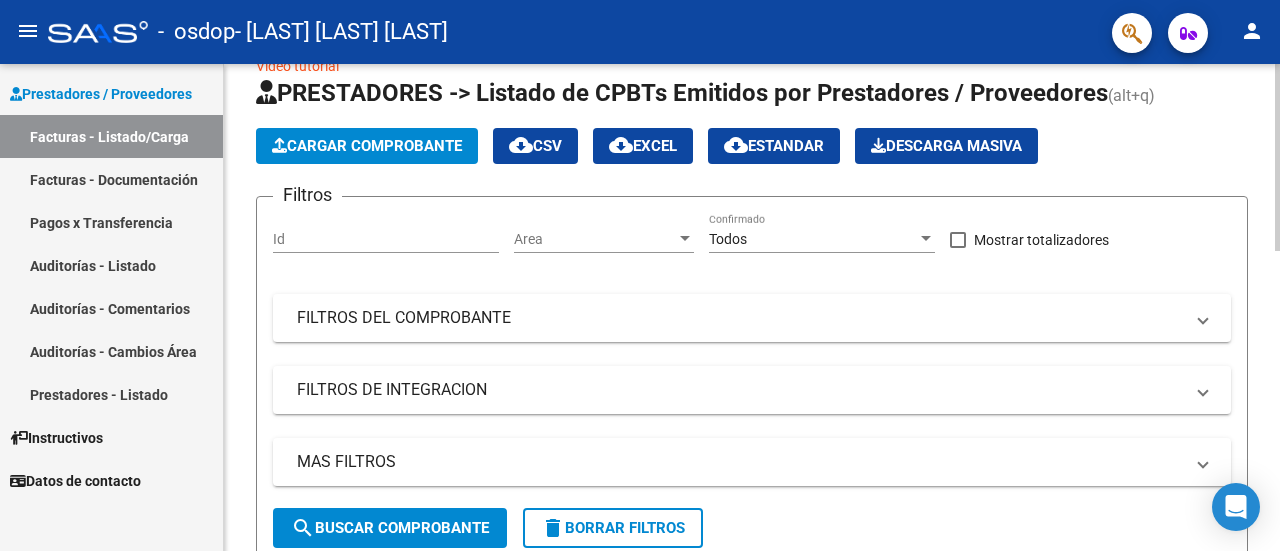 click 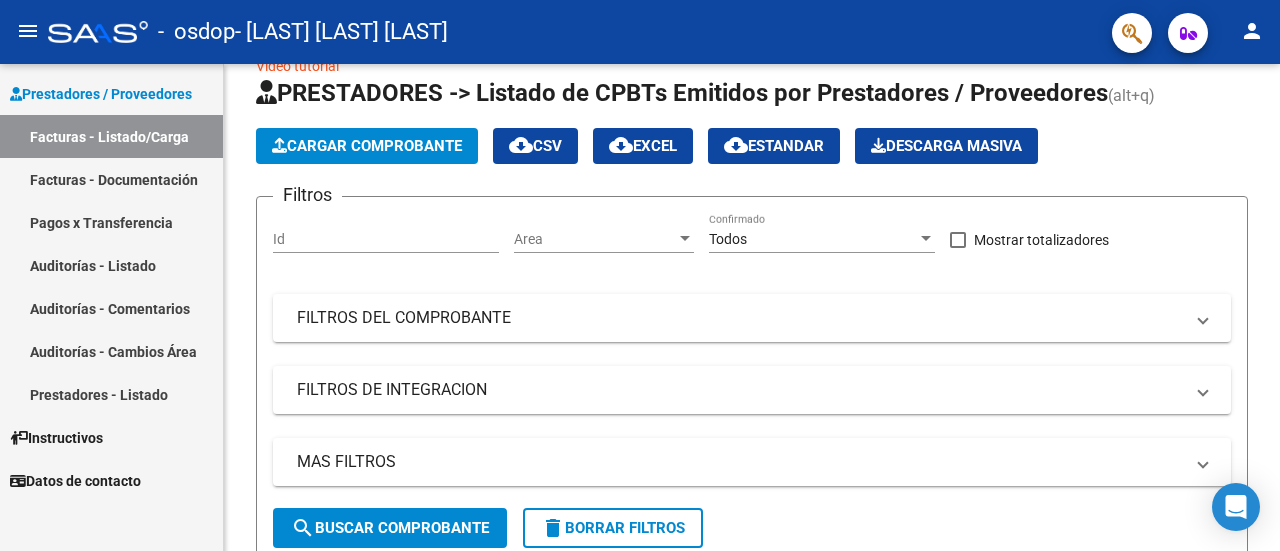 click on "Auditorías - Listado" at bounding box center [111, 265] 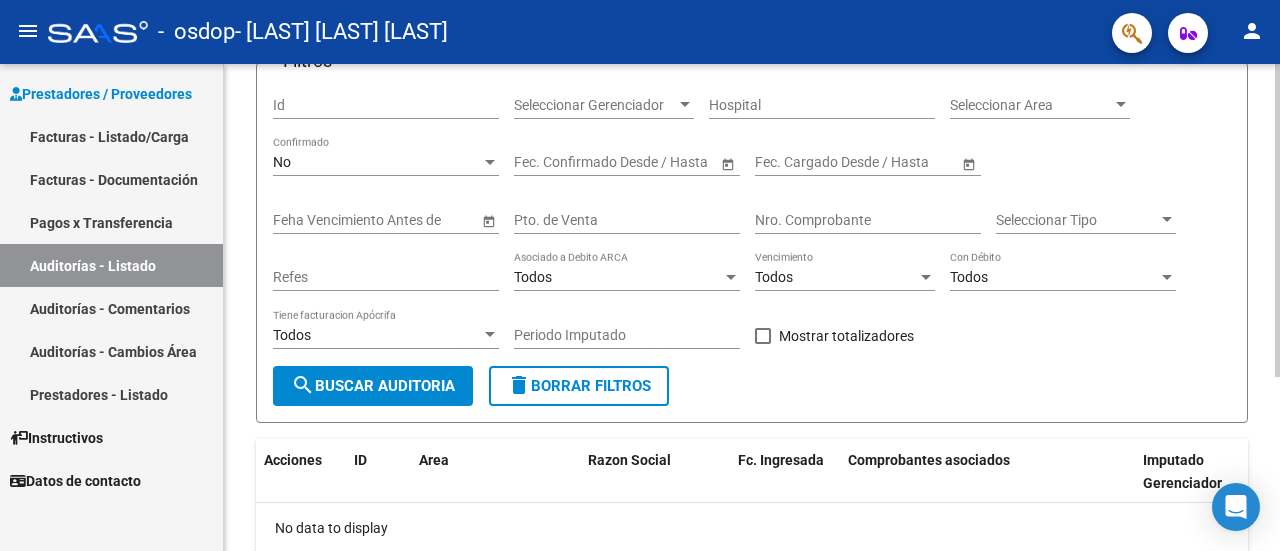 scroll, scrollTop: 270, scrollLeft: 0, axis: vertical 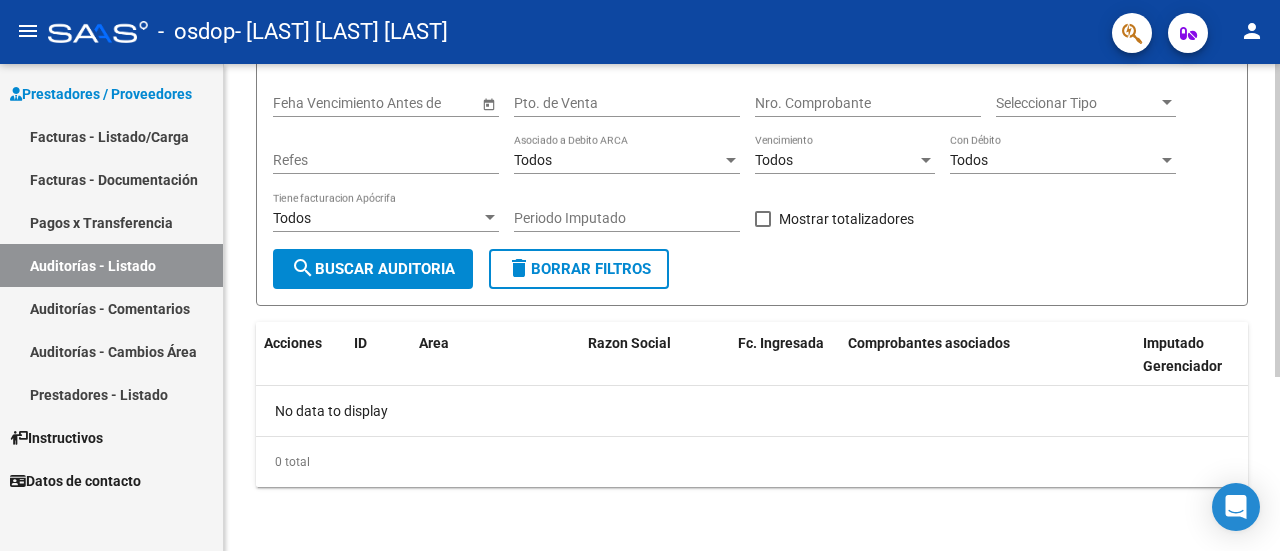 click 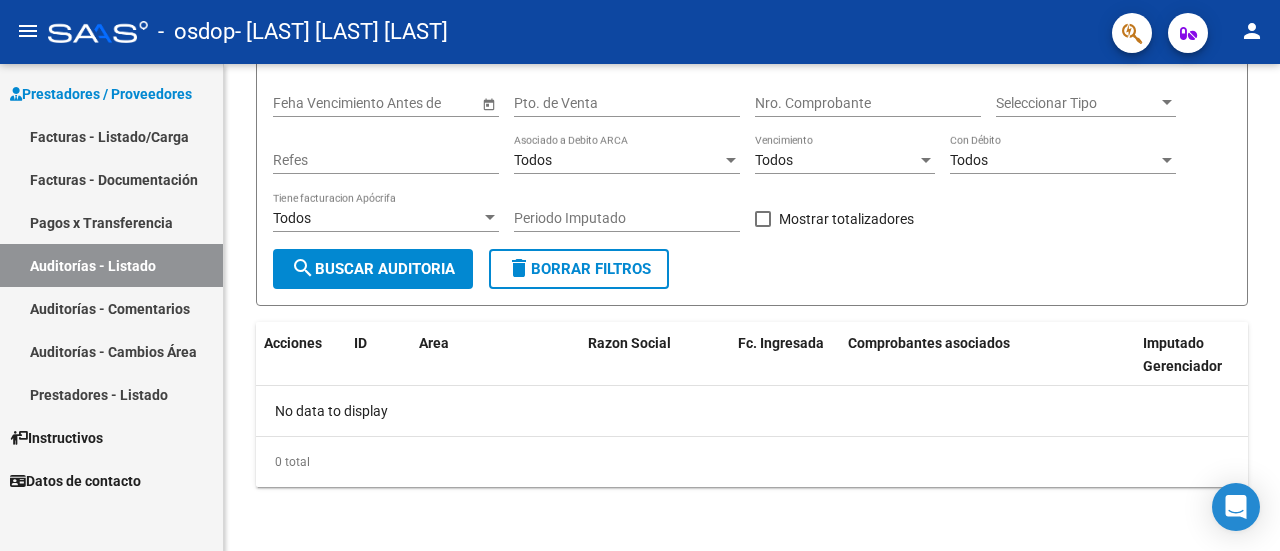 click on "Prestadores / Proveedores" at bounding box center [101, 94] 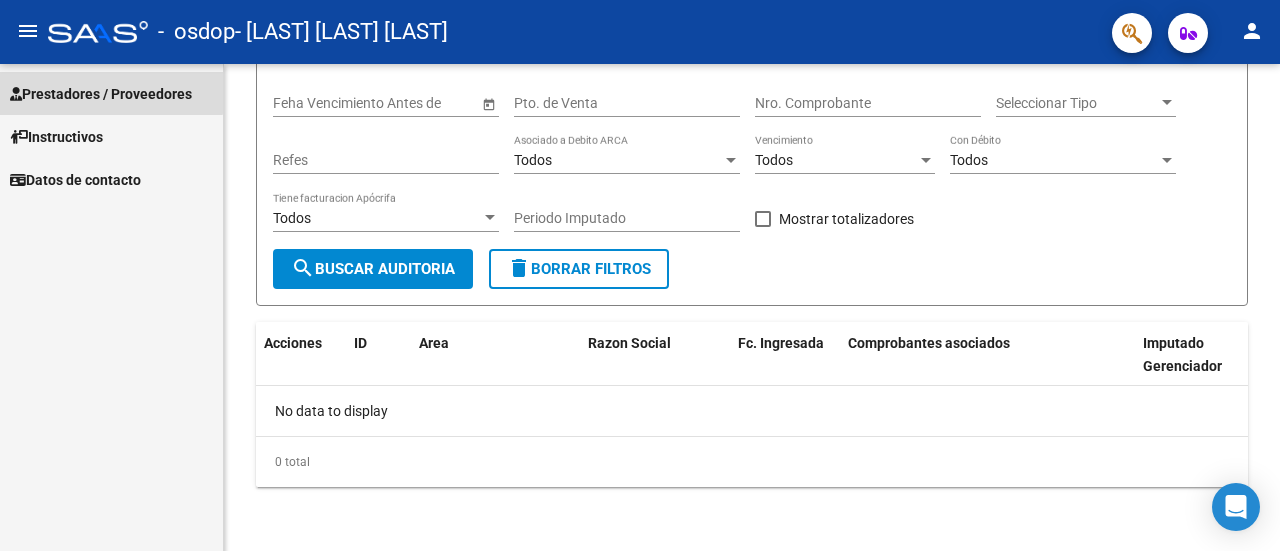 click on "Prestadores / Proveedores" at bounding box center (101, 94) 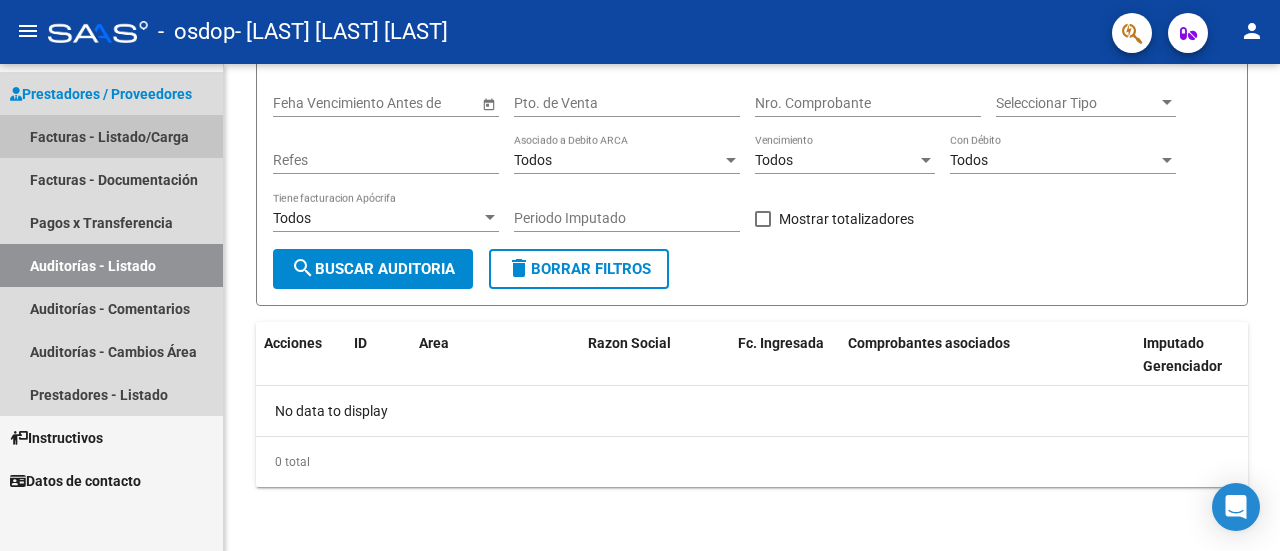 click on "Facturas - Listado/Carga" at bounding box center [111, 136] 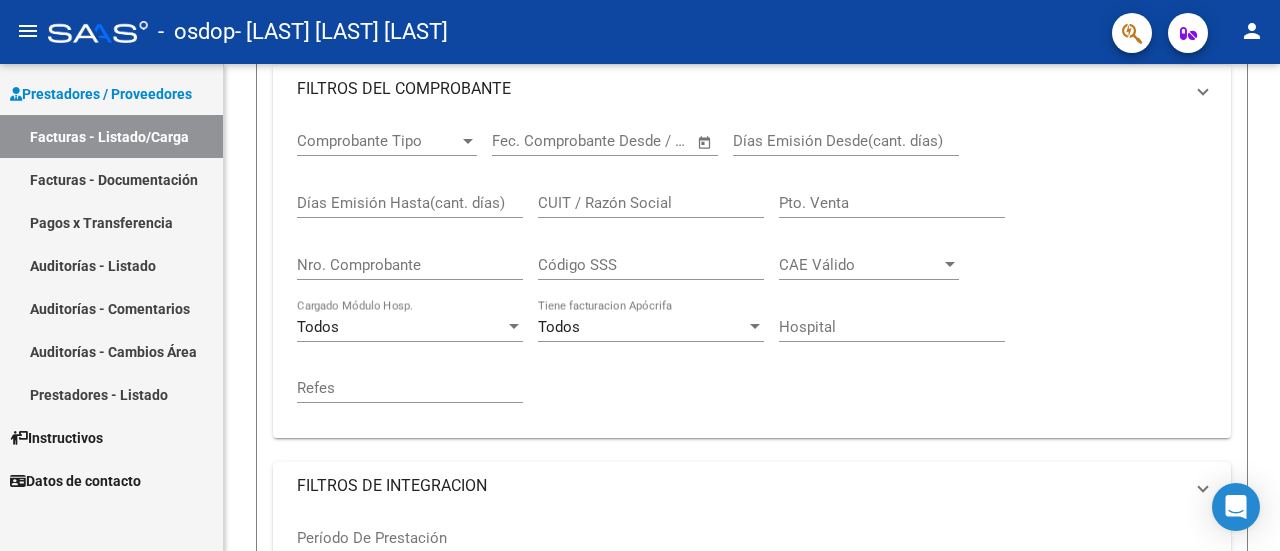 scroll, scrollTop: 0, scrollLeft: 0, axis: both 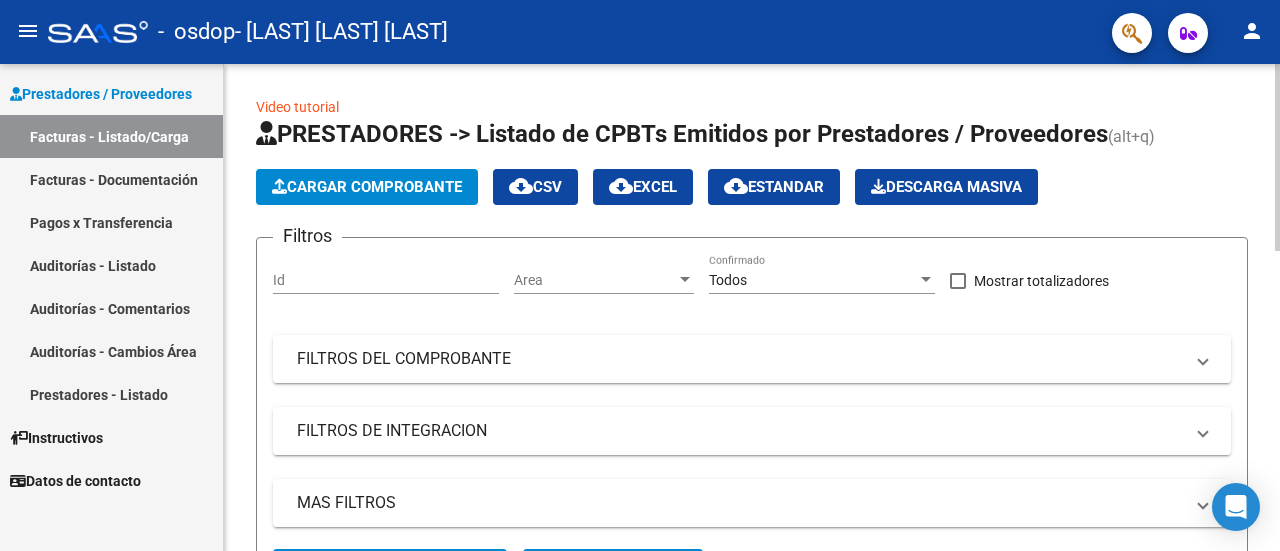 click on "Video tutorial   PRESTADORES -> Listado de CPBTs Emitidos por Prestadores / Proveedores (alt+q)   Cargar Comprobante
cloud_download  CSV  cloud_download  EXCEL  cloud_download  Estandar   Descarga Masiva
Filtros Id Area Area Todos Confirmado   Mostrar totalizadores   FILTROS DEL COMPROBANTE  Comprobante Tipo Comprobante Tipo Start date – End date Fec. Comprobante Desde / Hasta Días Emisión Desde(cant. días) Días Emisión Hasta(cant. días) CUIT / Razón Social Pto. Venta Nro. Comprobante Código SSS CAE Válido CAE Válido Todos Cargado Módulo Hosp. Todos Tiene facturacion Apócrifa Hospital Refes  FILTROS DE INTEGRACION  Período De Prestación Campos del Archivo de Rendición Devuelto x SSS (dr_envio) Todos Rendido x SSS (dr_envio) Tipo de Registro Tipo de Registro Período Presentación Período Presentación Campos del Legajo Asociado (preaprobación) Afiliado Legajo (cuil/nombre) Todos Solo facturas preaprobadas  MAS FILTROS  Todos Con Doc. Respaldatoria Todos Con Trazabilidad Todos – – 5" 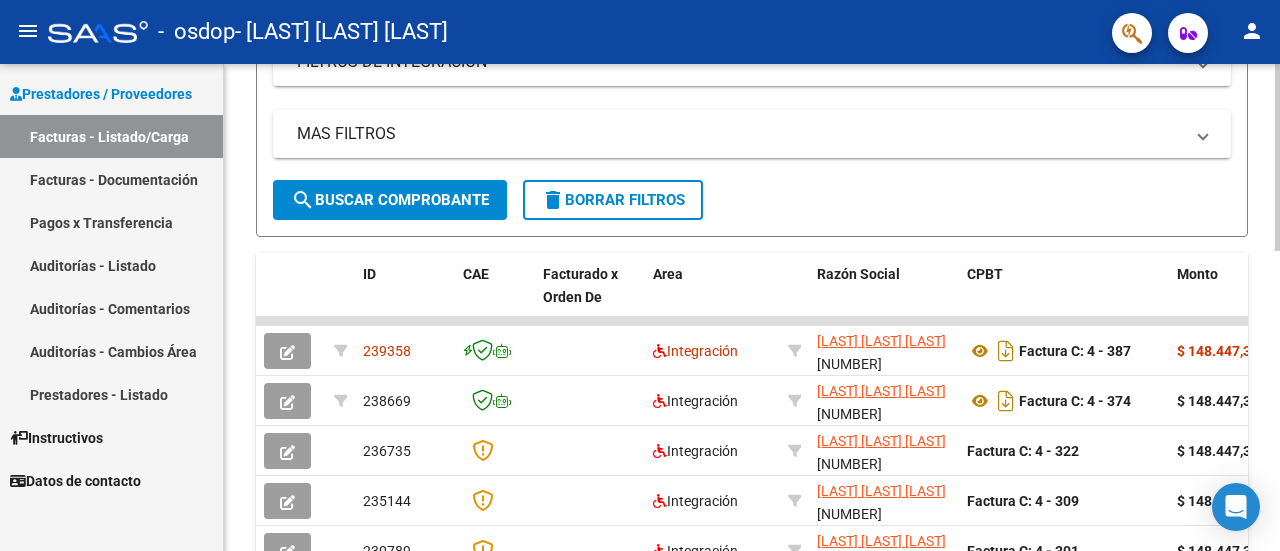 scroll, scrollTop: 375, scrollLeft: 0, axis: vertical 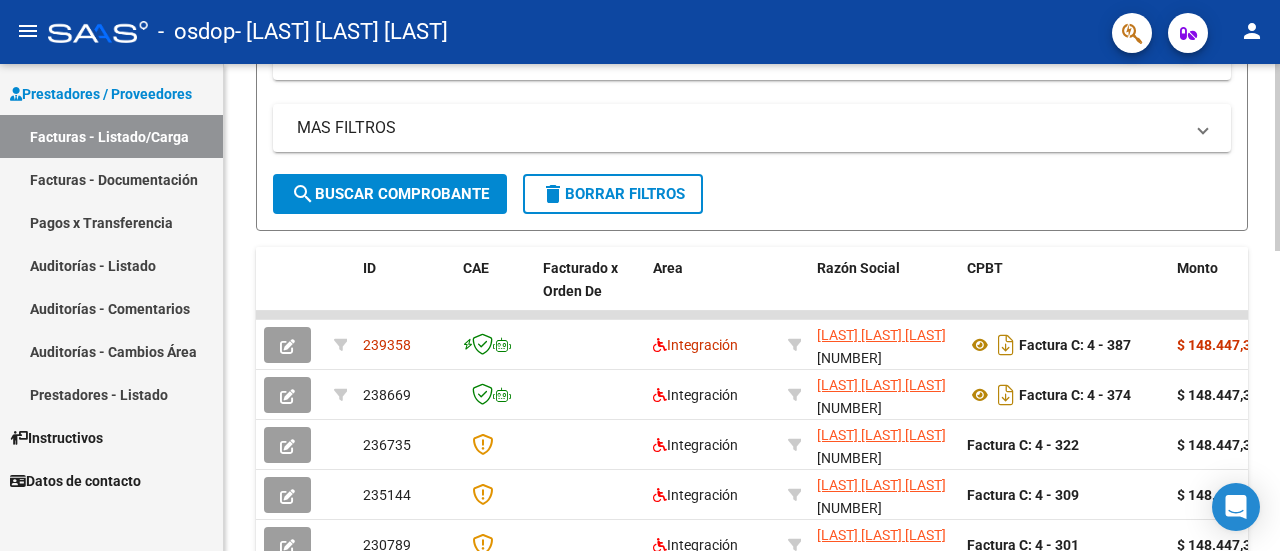 click 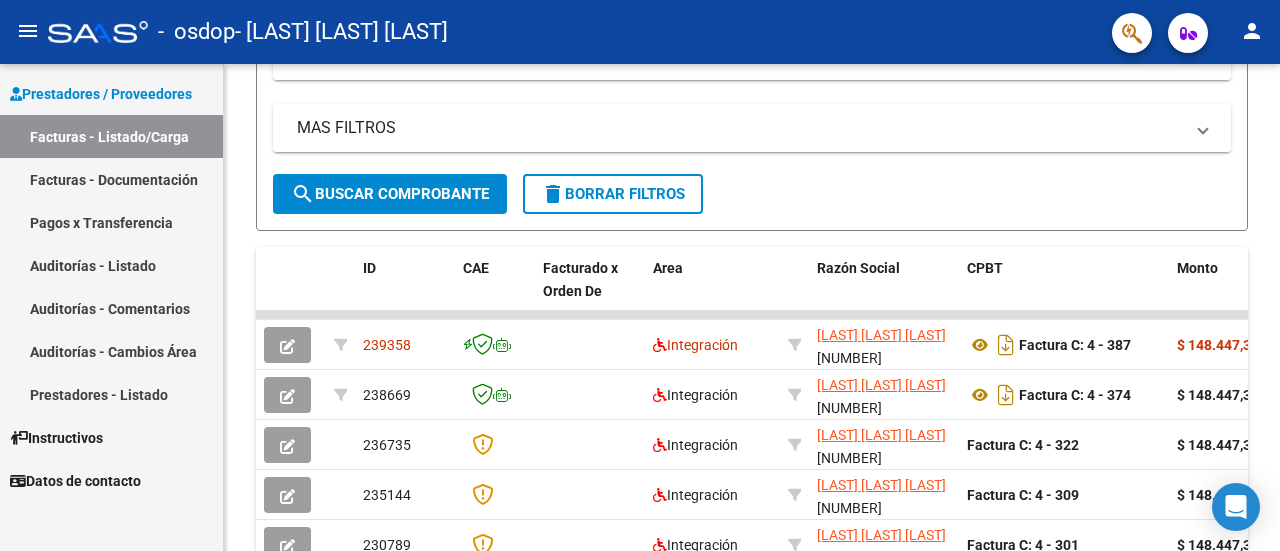 click on "Pagos x Transferencia" at bounding box center (111, 222) 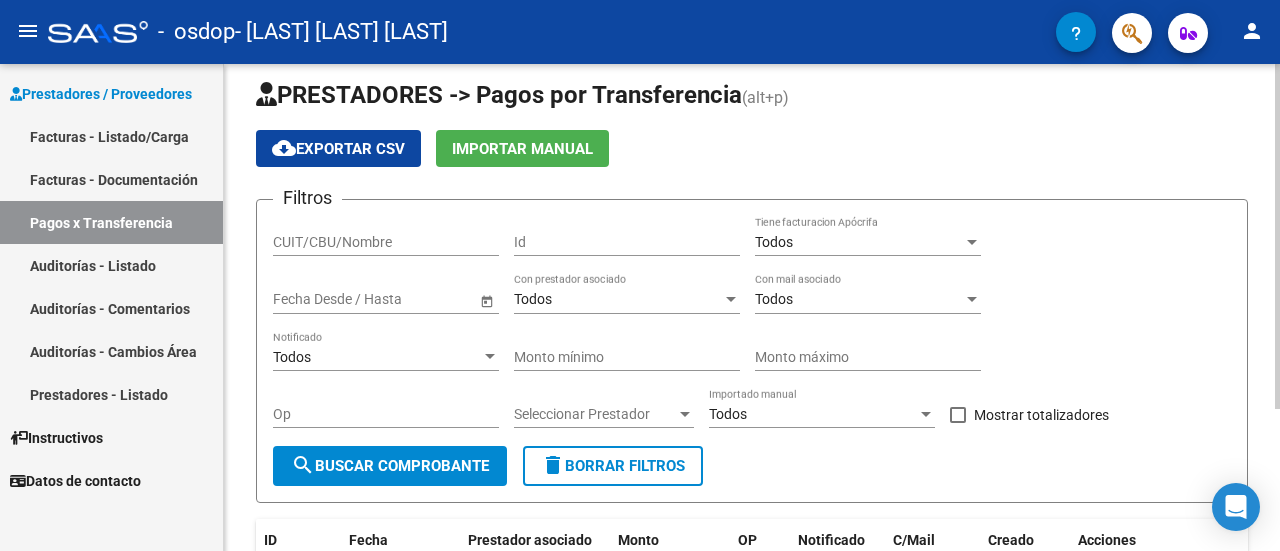 scroll, scrollTop: 7, scrollLeft: 0, axis: vertical 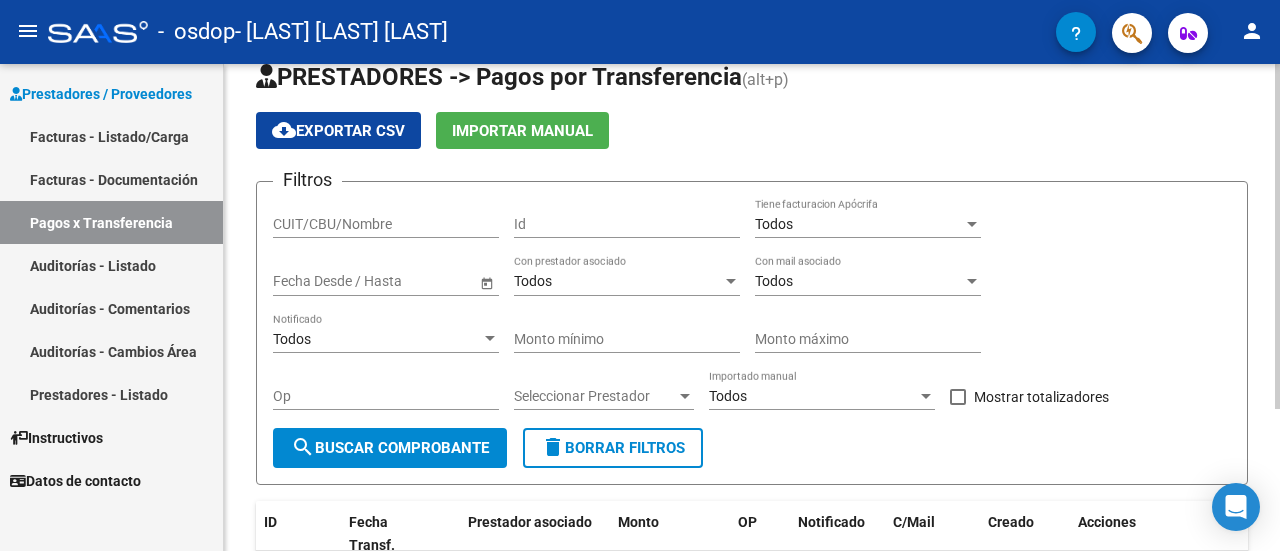 click 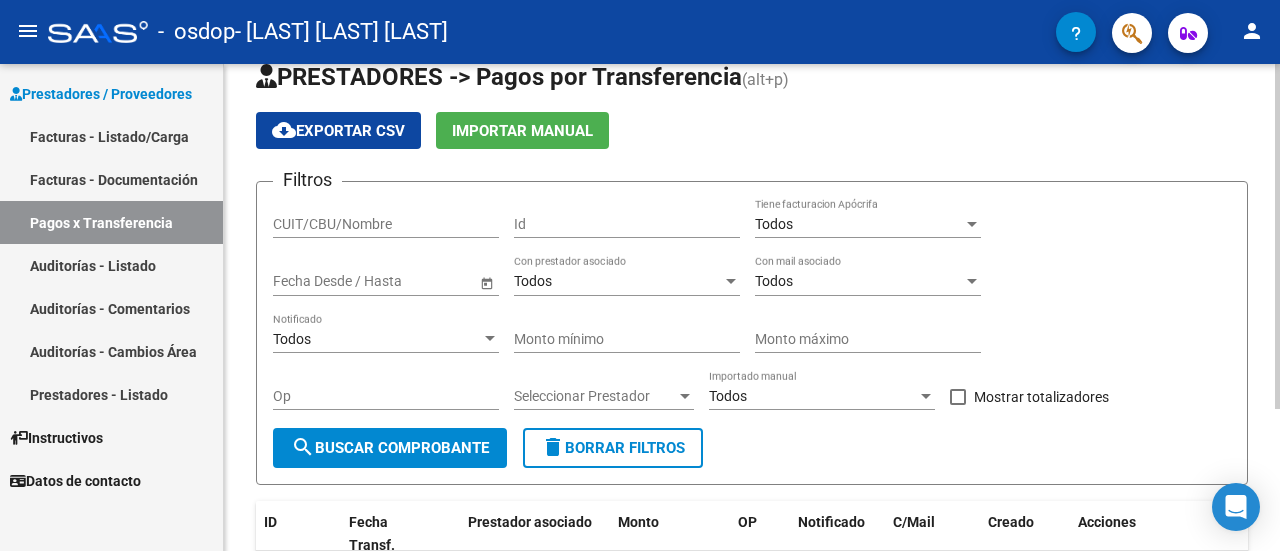 scroll, scrollTop: 36, scrollLeft: 0, axis: vertical 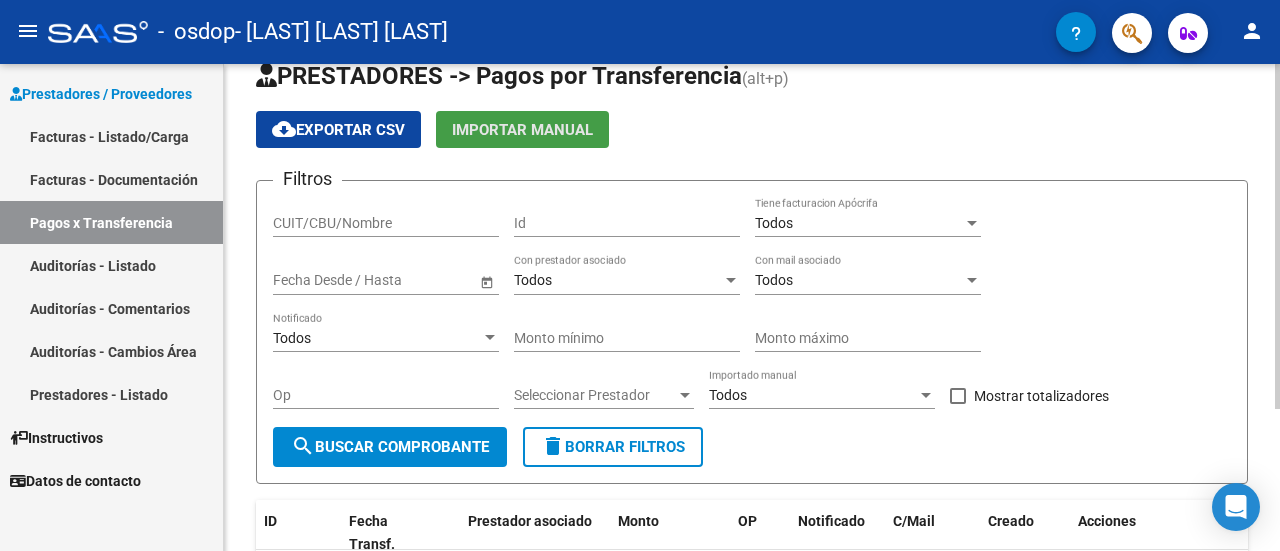 click on "Importar Manual" 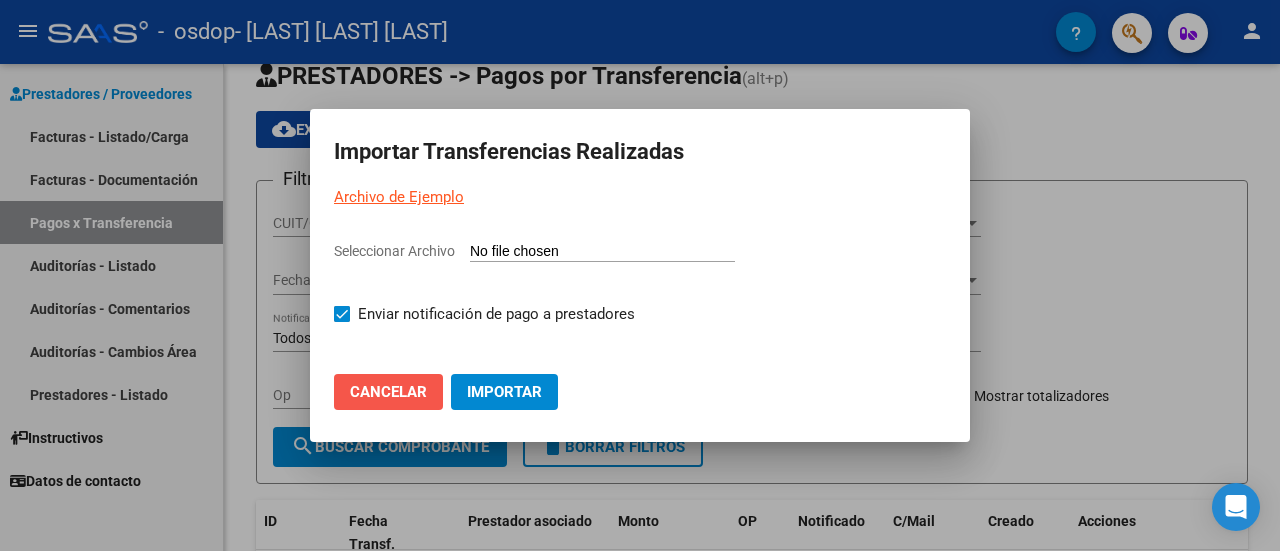 click on "Cancelar" 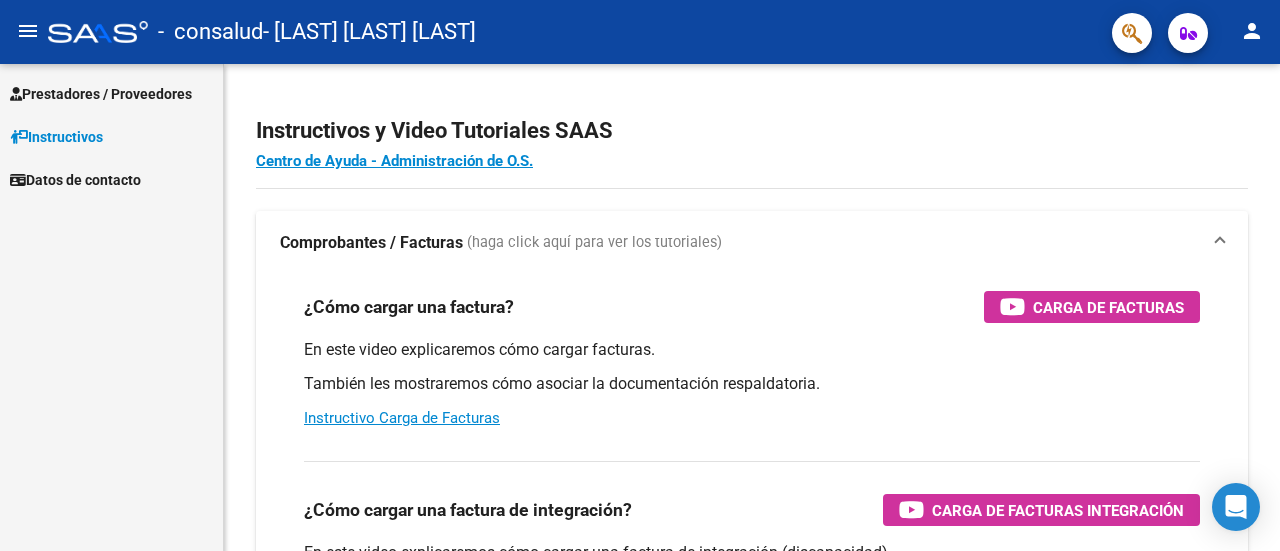 scroll, scrollTop: 0, scrollLeft: 0, axis: both 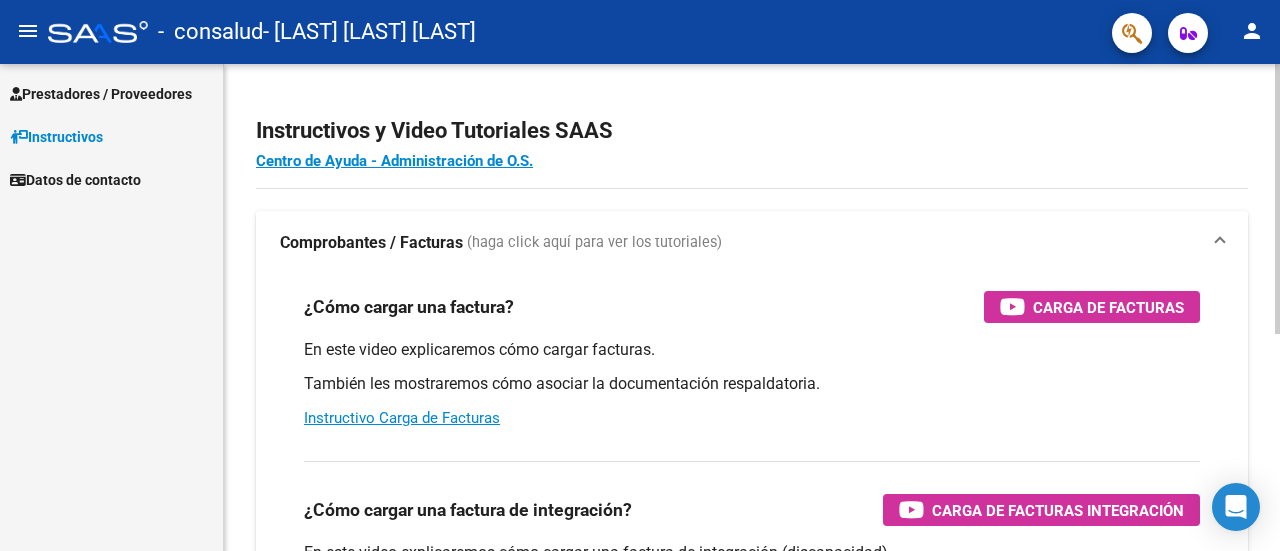 click on "Instructivos y Video Tutoriales SAAS Centro de Ayuda - Administración de O.S. Comprobantes / Facturas     (haga click aquí para ver los tutoriales) ¿Cómo cargar una factura?    Carga de Facturas En este video explicaremos cómo cargar facturas. También les mostraremos cómo asociar la documentación respaldatoria. Instructivo Carga de Facturas ¿Cómo cargar una factura de integración?    Carga de Facturas Integración En este video explicaremos cómo cargar una factura de integración (discapacidad). También les mostraremos cómo asociar la documentación respaldatoria y el legajo del afiliado. Instructivo Carga de Facturas con Recupero x Integración ¿Cómo editar una factura de integración?    Edición de Facturas de integración En este video explicaremos cómo editar una factura que ya habíamos cargado. Les mostraremos cómo asociar la documentación respaldatoria y la trazabilidad." 